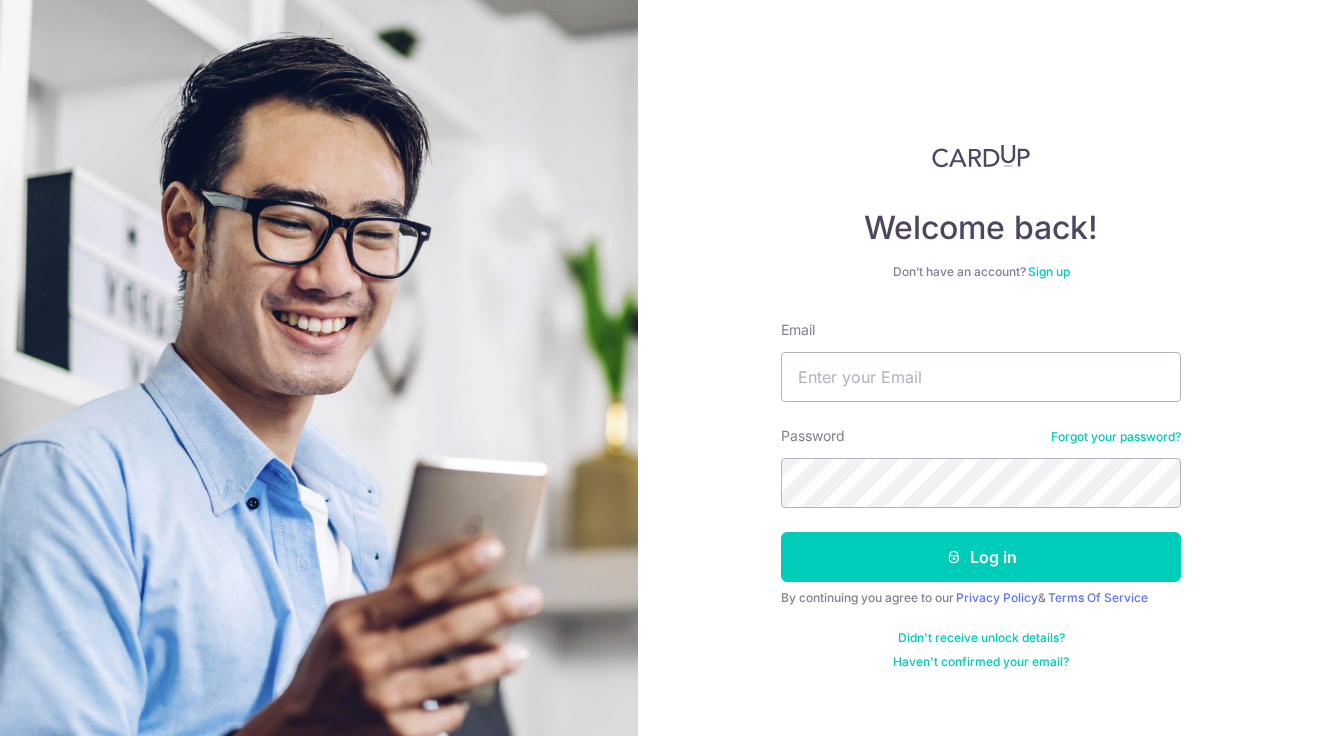 scroll, scrollTop: 0, scrollLeft: 0, axis: both 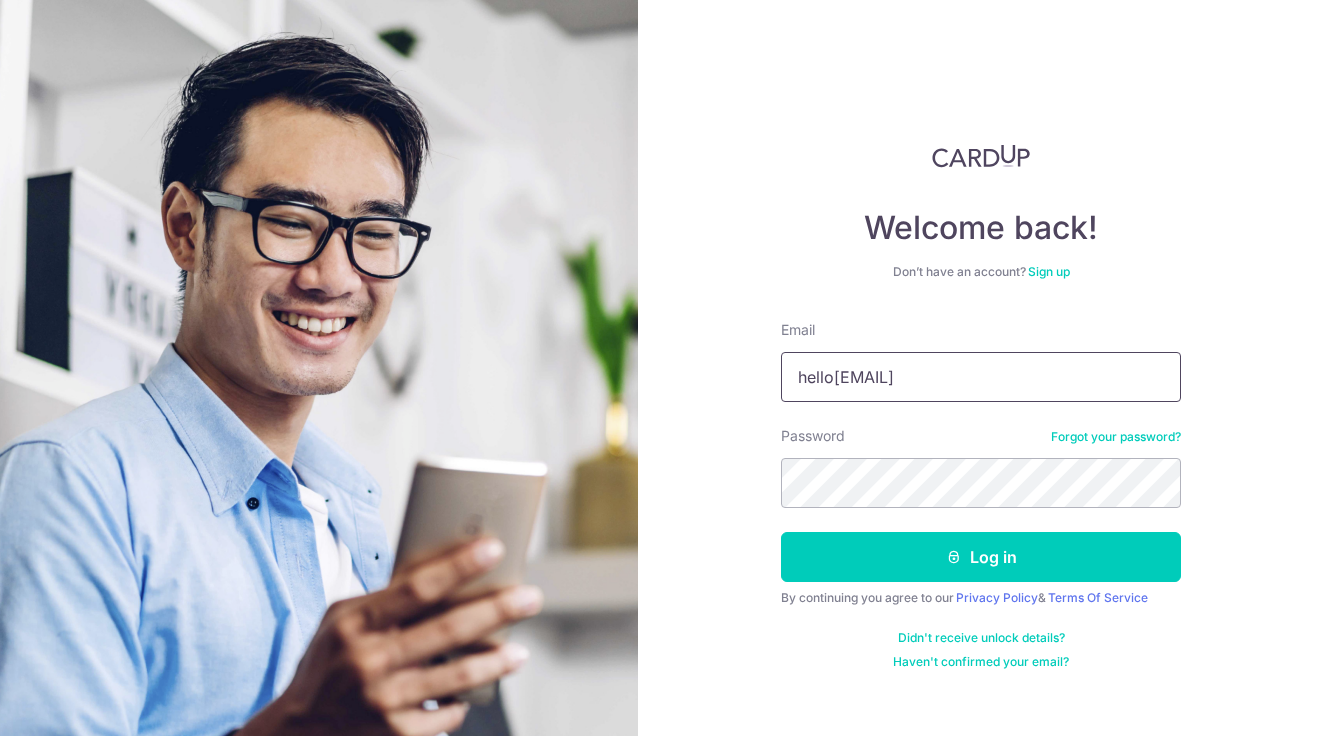 type on "hello[EMAIL]" 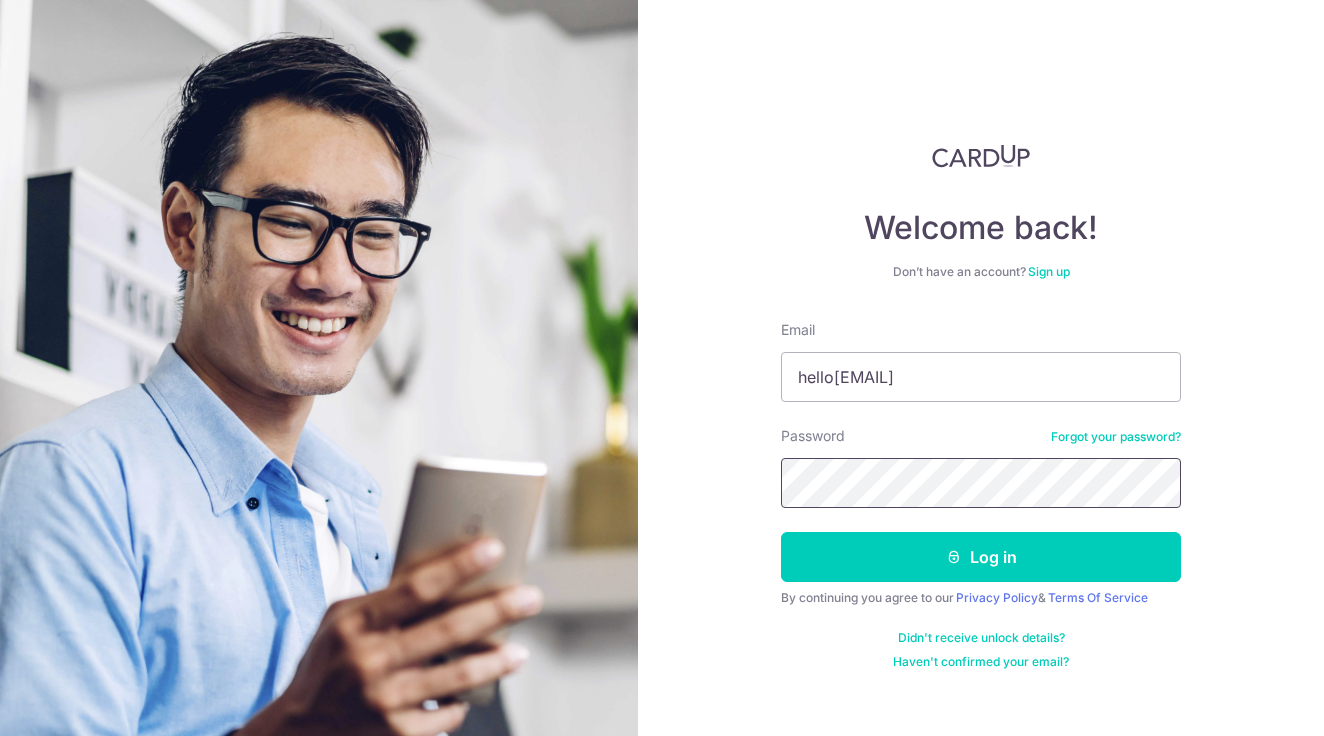 click on "Log in" at bounding box center (981, 557) 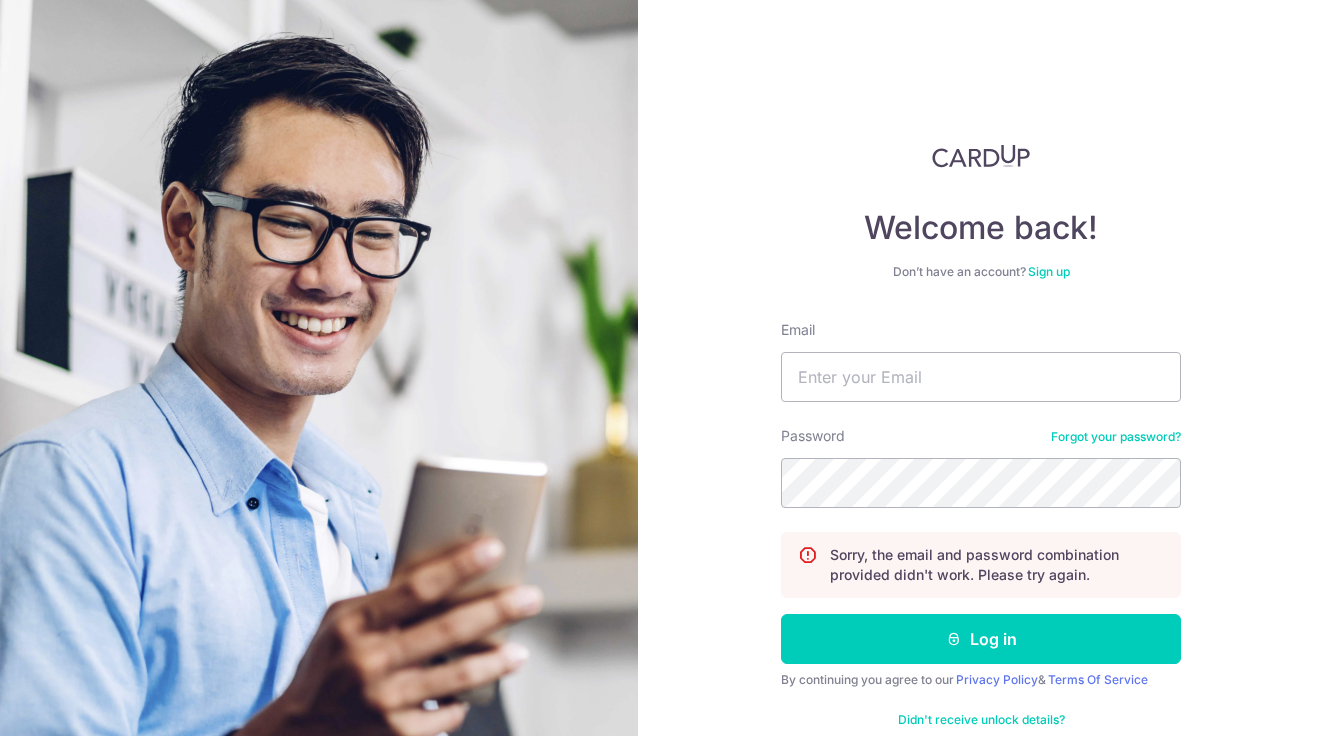 scroll, scrollTop: 0, scrollLeft: 0, axis: both 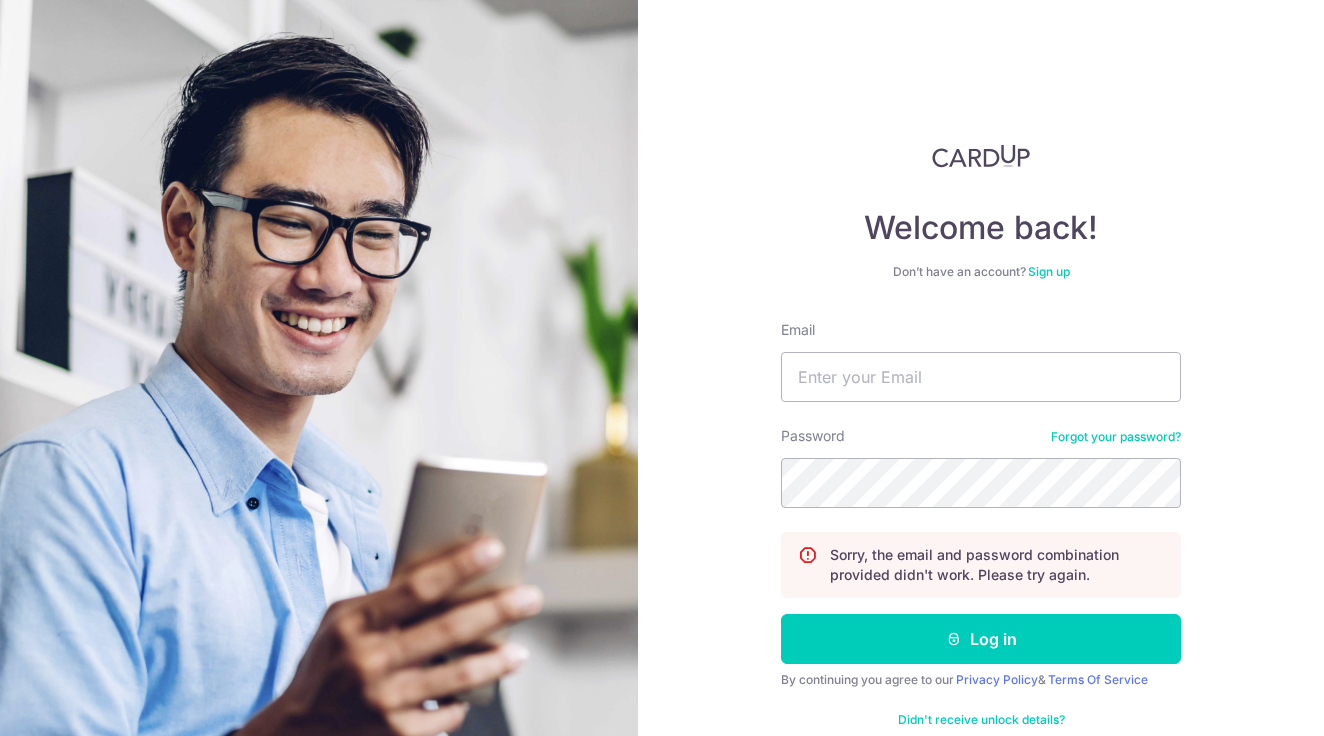 click on "Sign up" at bounding box center (1049, 271) 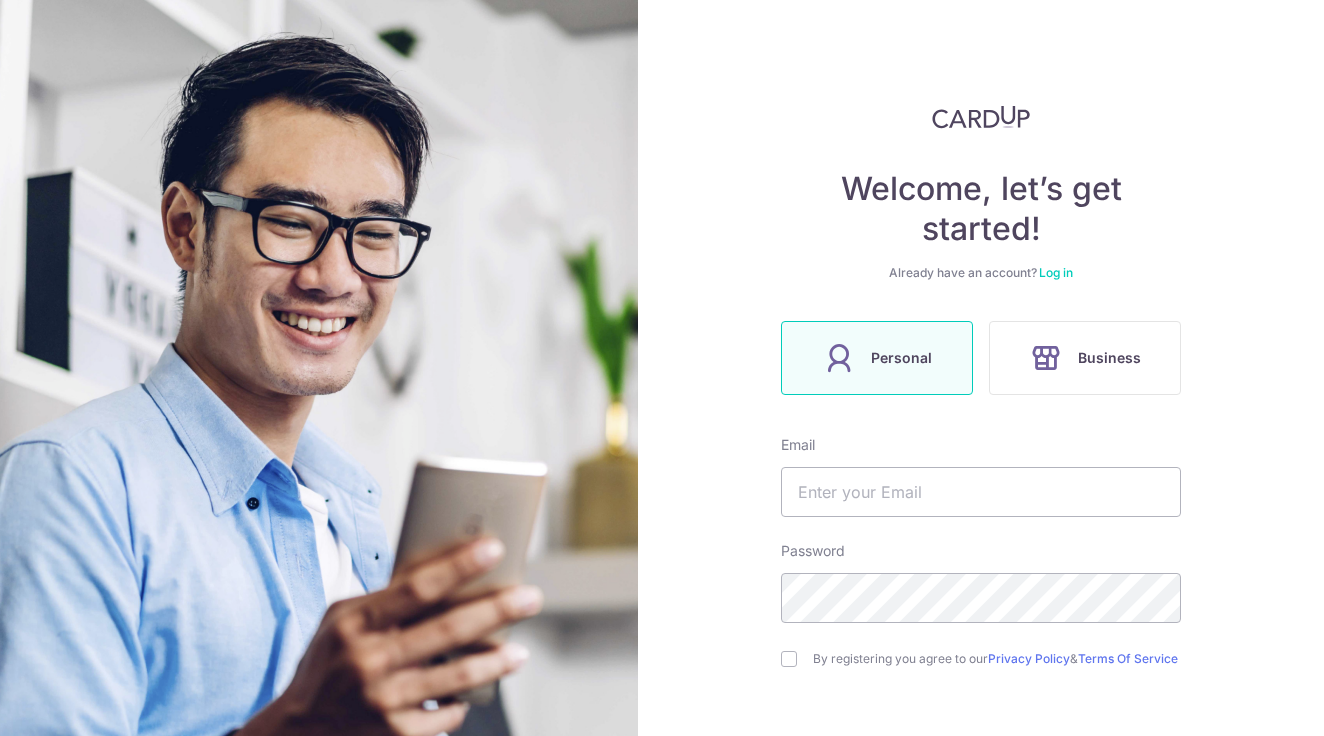 scroll, scrollTop: 47, scrollLeft: 0, axis: vertical 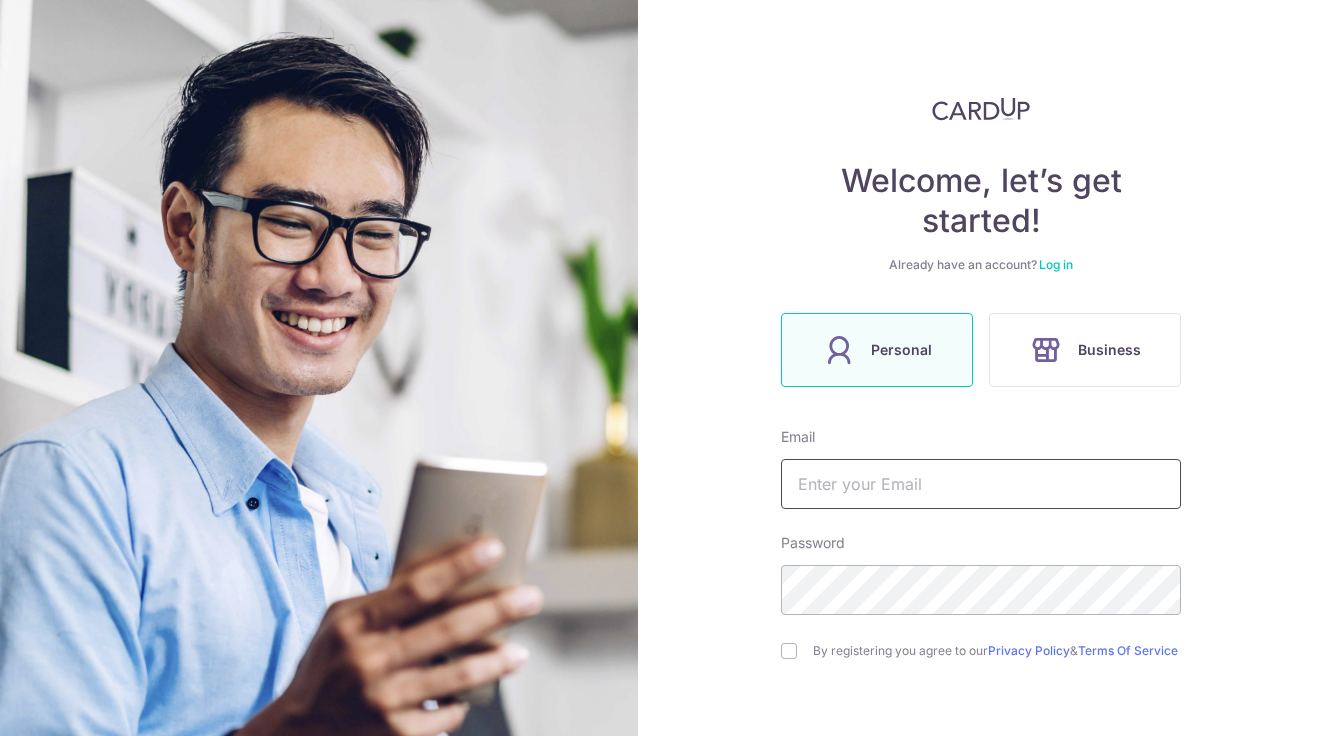 click at bounding box center (981, 484) 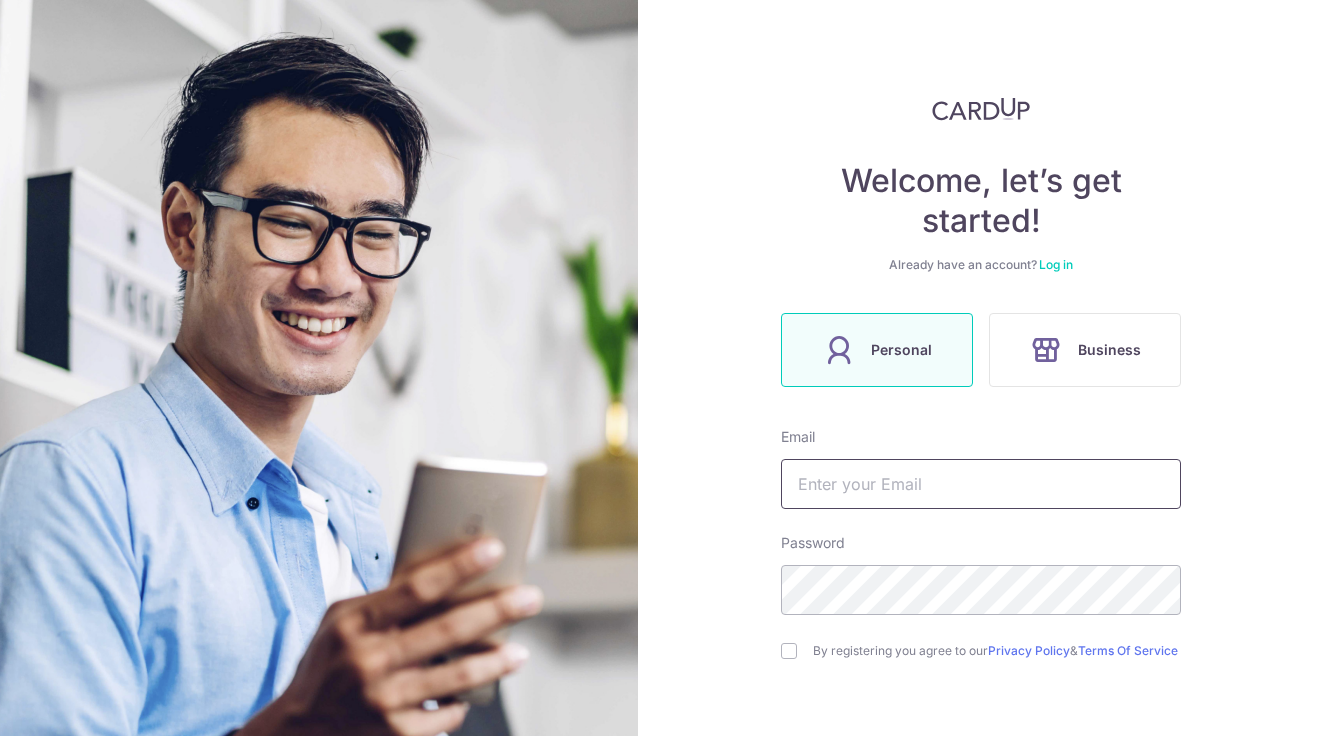 type on "hellojasonooi@gmail.com" 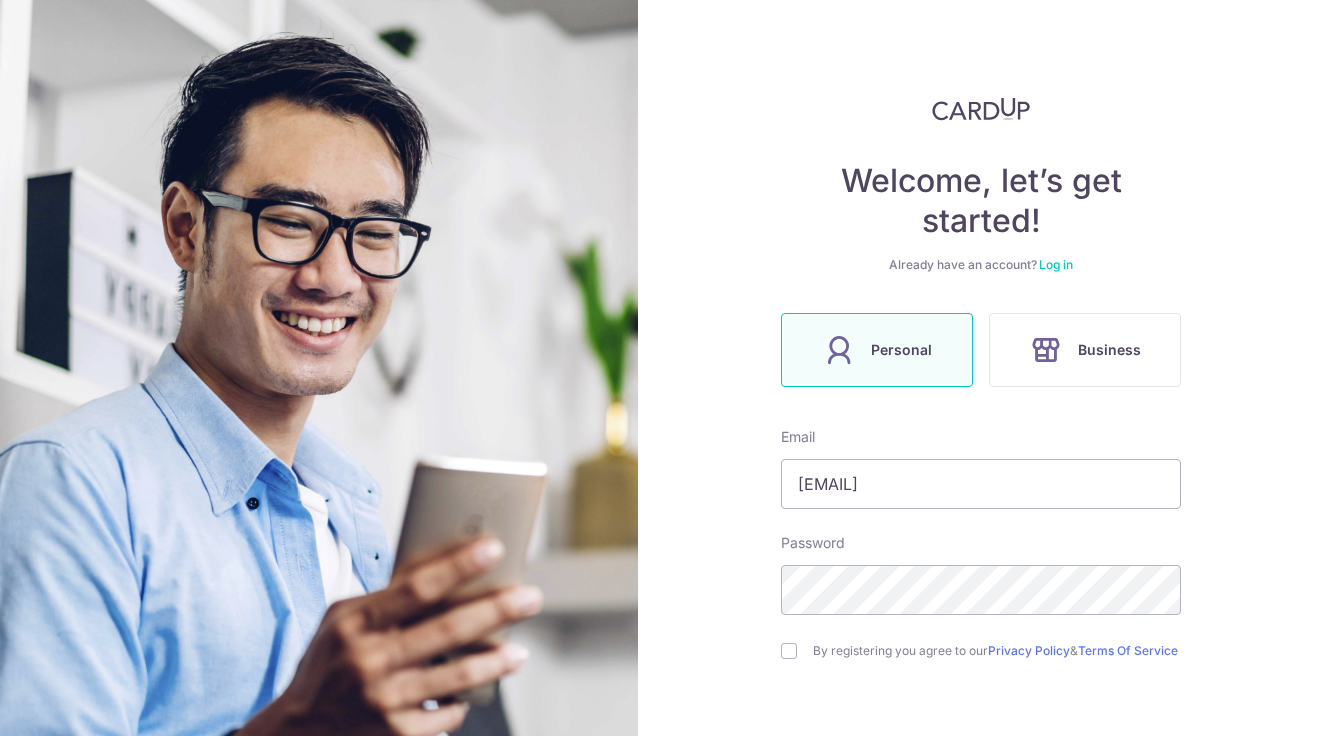 click on "Welcome, let’s get started!
Already have an account?  Log in
Personal
Business
Email
hellojasonooi@gmail.com
Password
By registering you agree to our
Privacy Policy
&  Terms Of Service
Sign up" at bounding box center [981, 368] 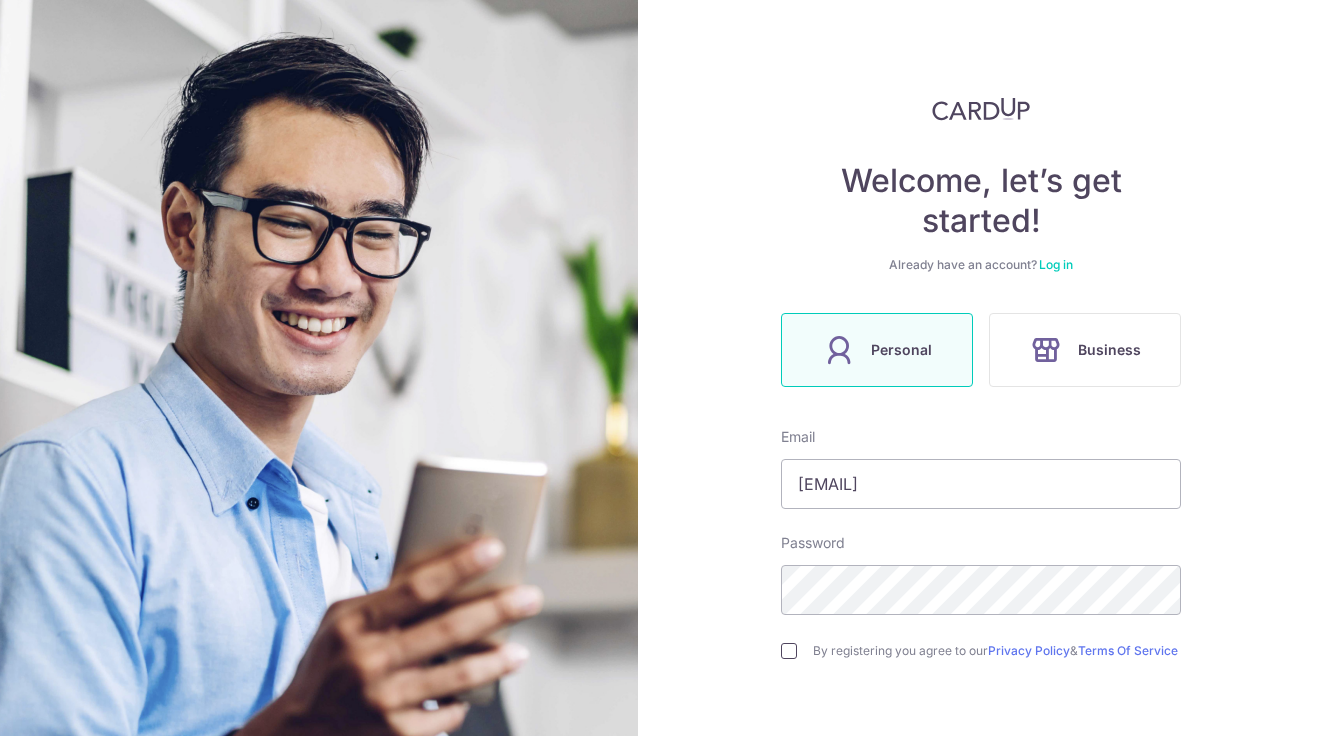 click at bounding box center (789, 651) 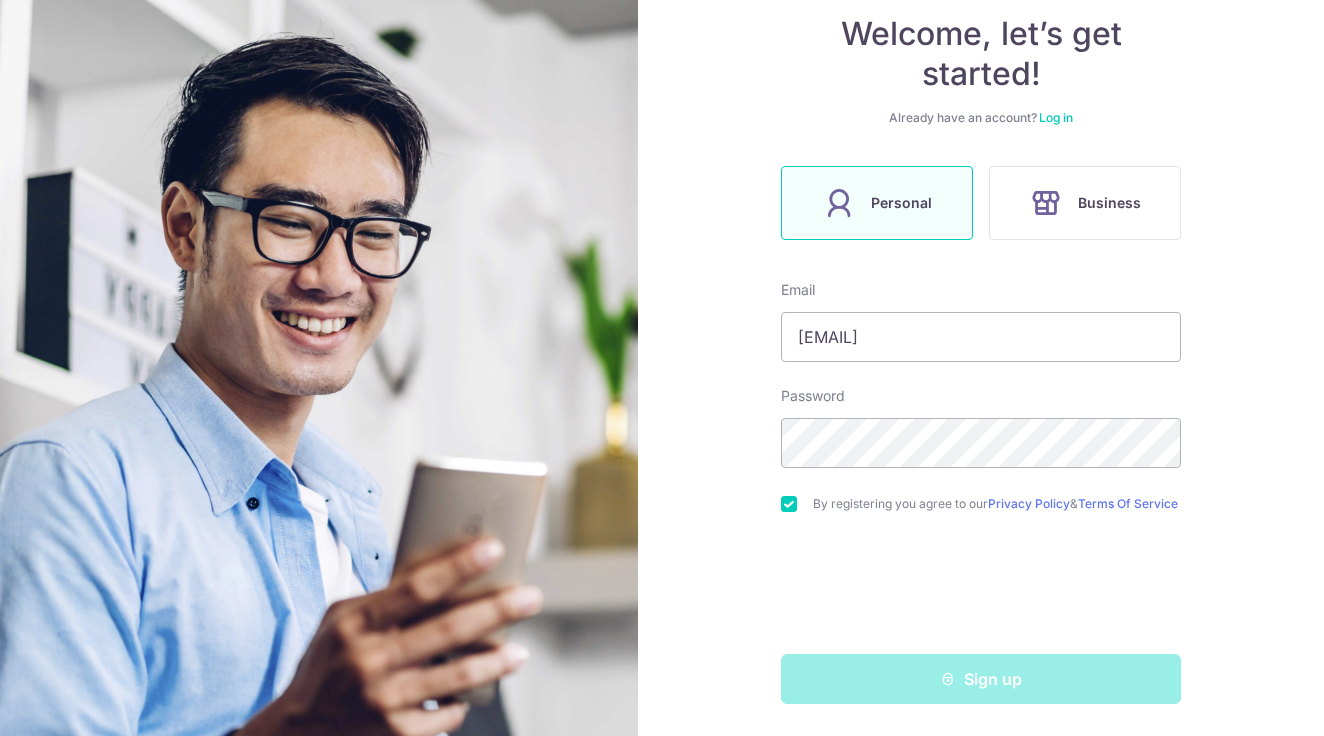 scroll, scrollTop: 202, scrollLeft: 0, axis: vertical 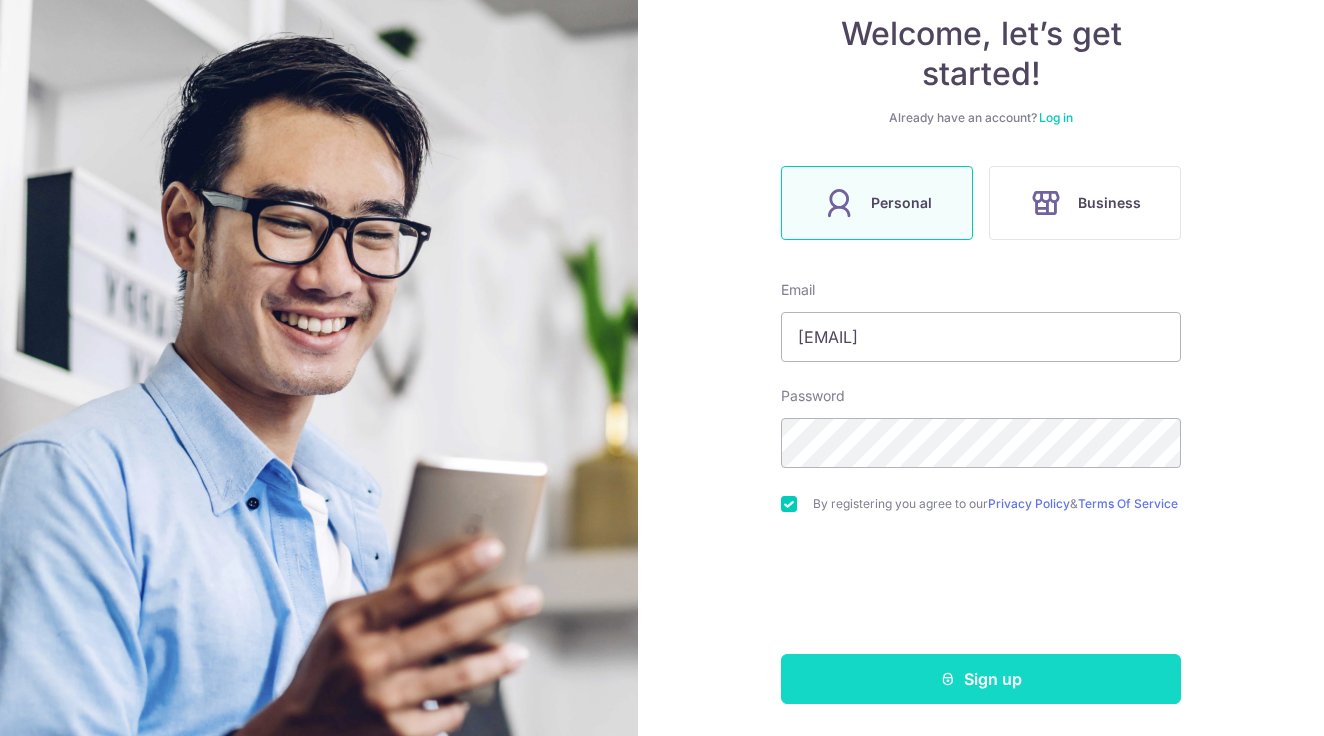 click on "Sign up" at bounding box center (981, 679) 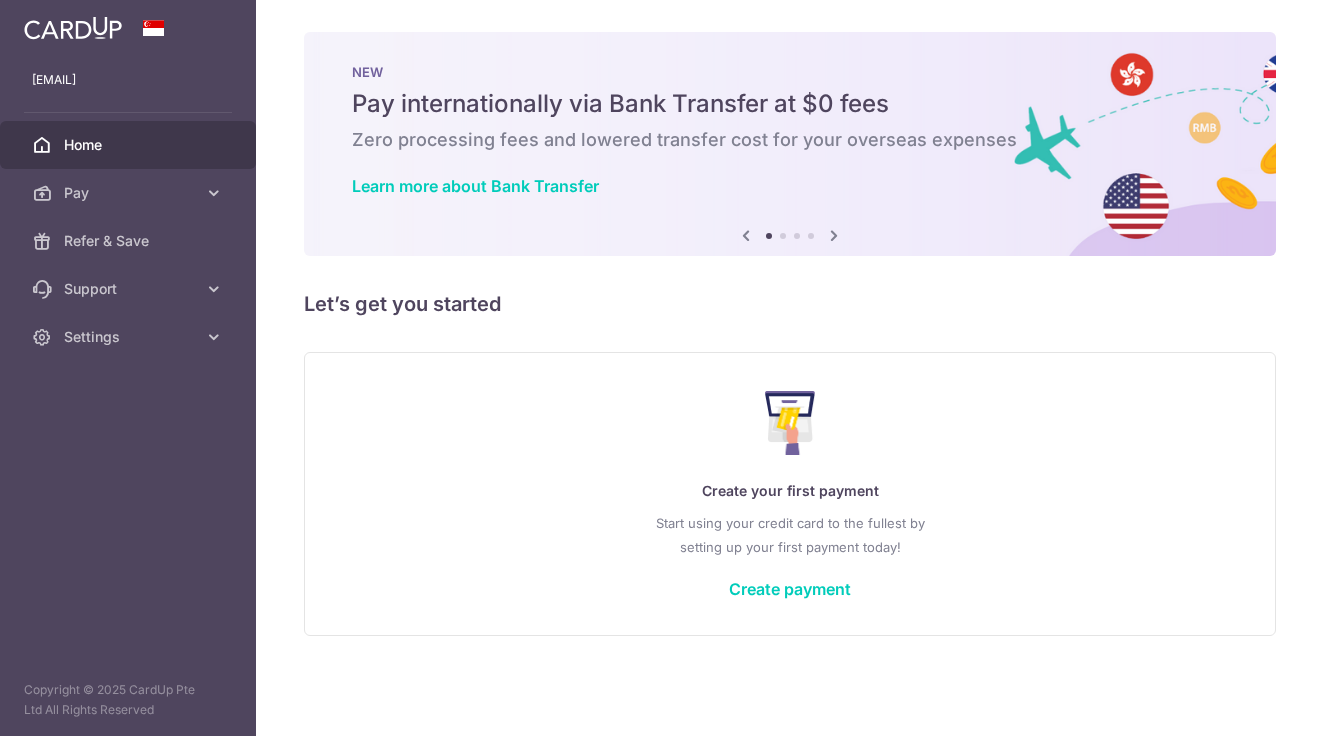 scroll, scrollTop: 0, scrollLeft: 0, axis: both 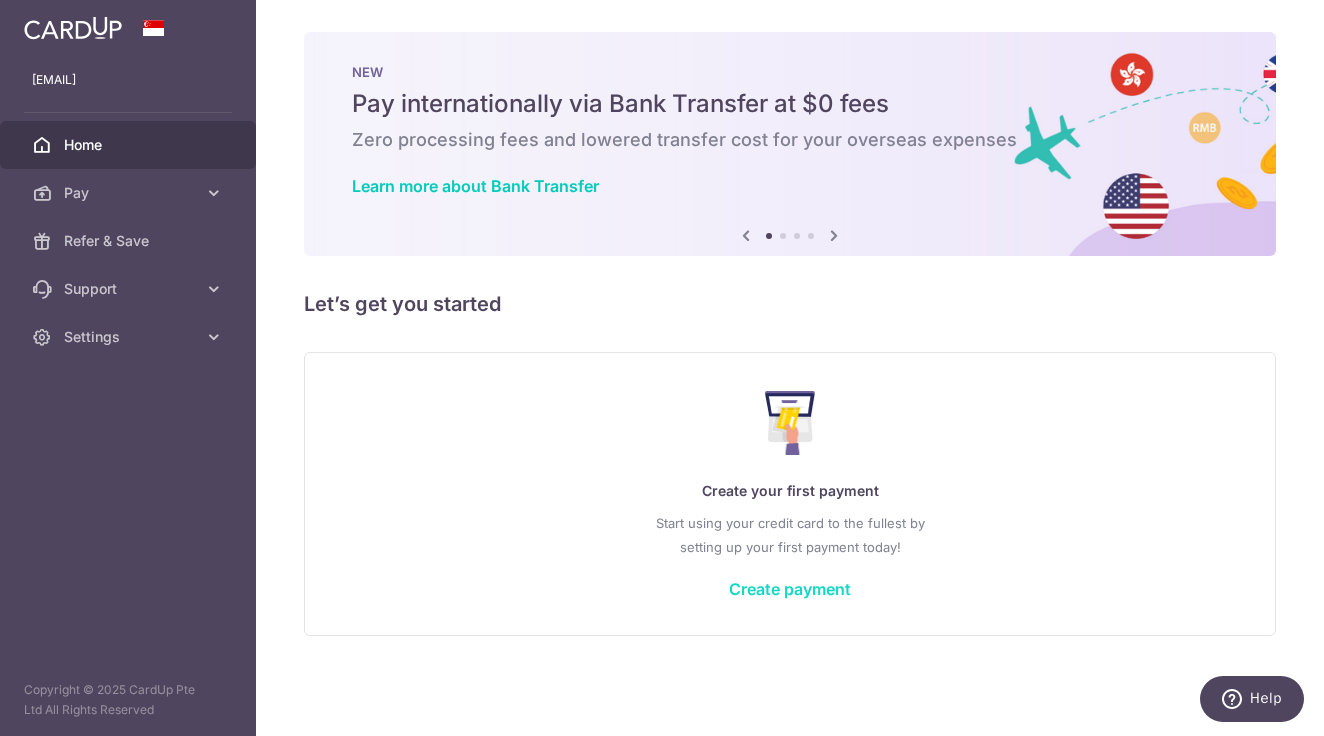 click on "Create payment" at bounding box center (790, 589) 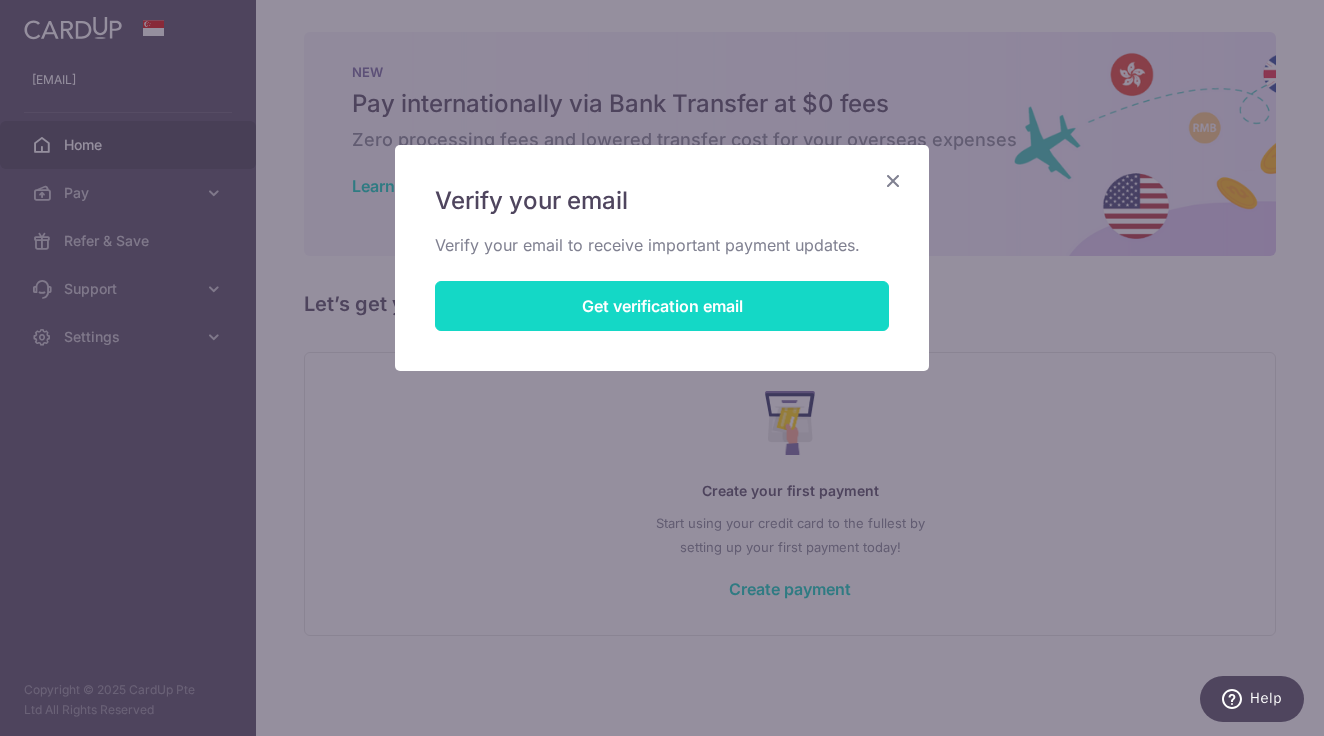click on "Get verification email" at bounding box center [662, 306] 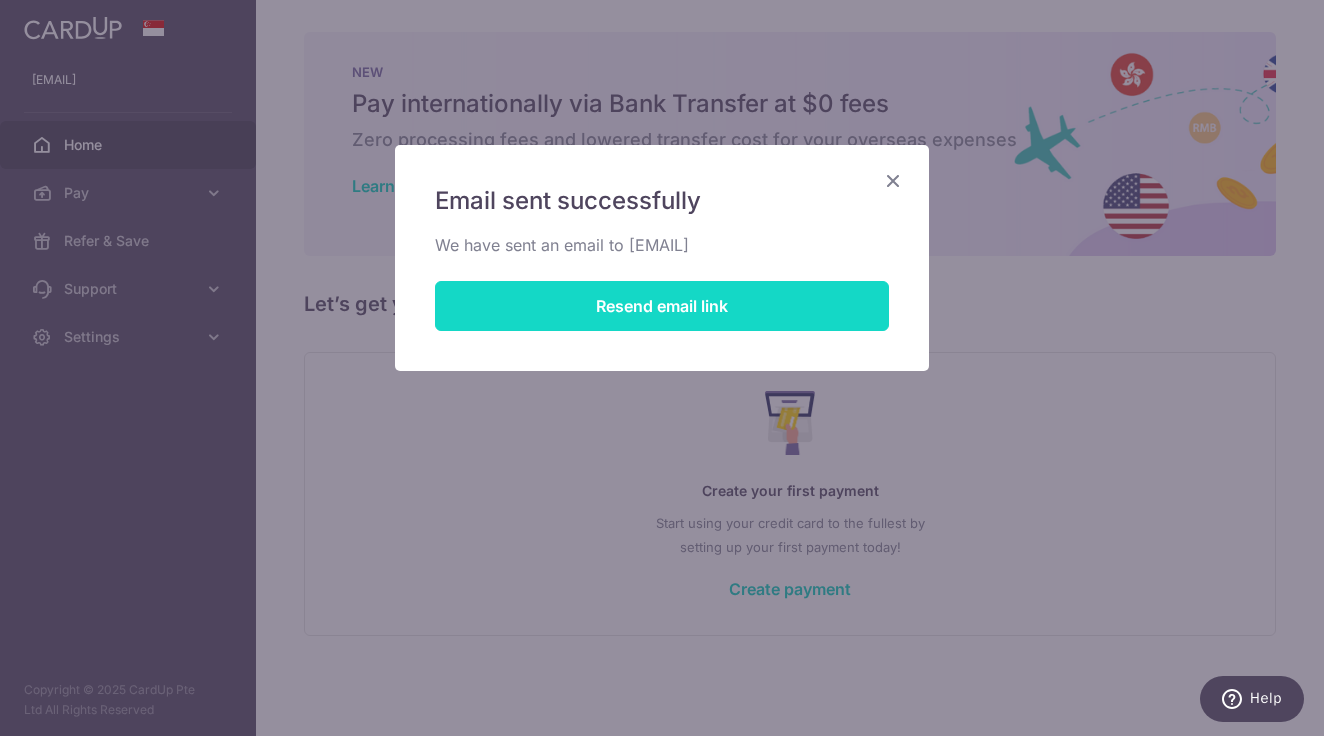 click on "Resend email link" at bounding box center (662, 306) 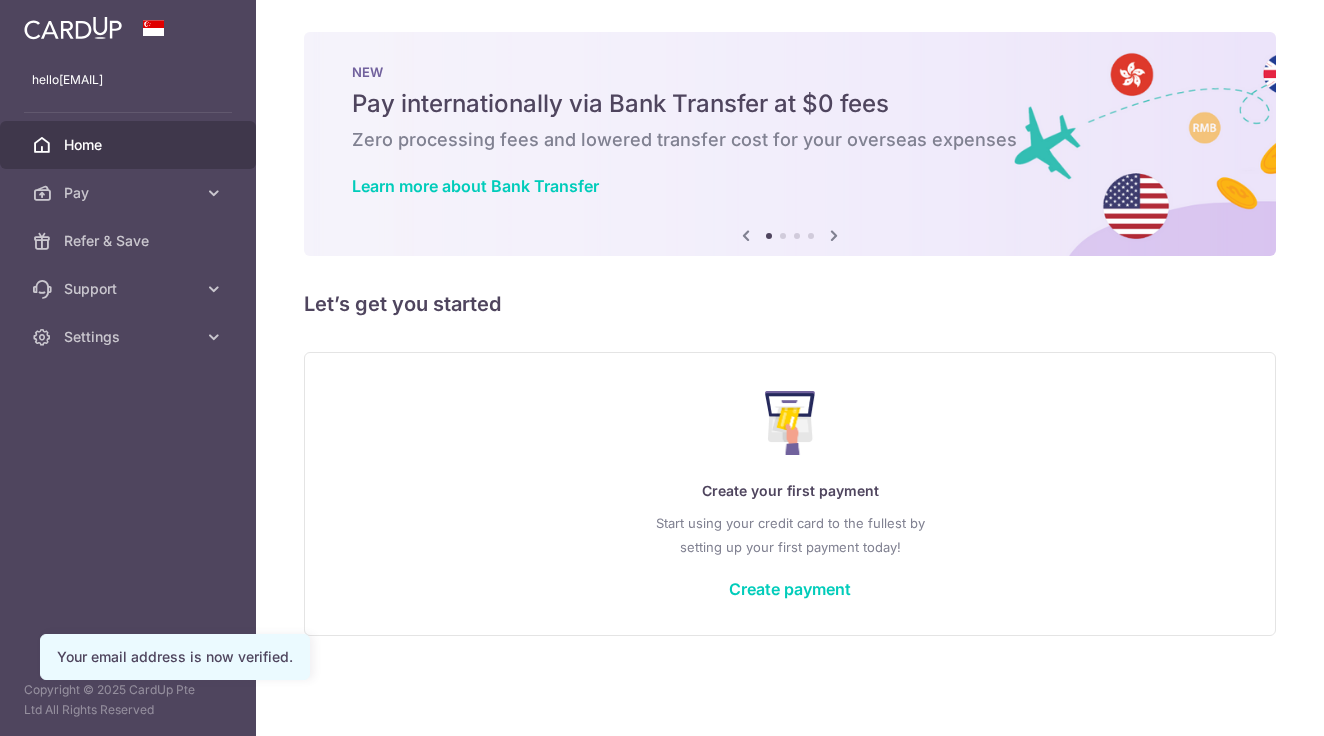 scroll, scrollTop: 0, scrollLeft: 0, axis: both 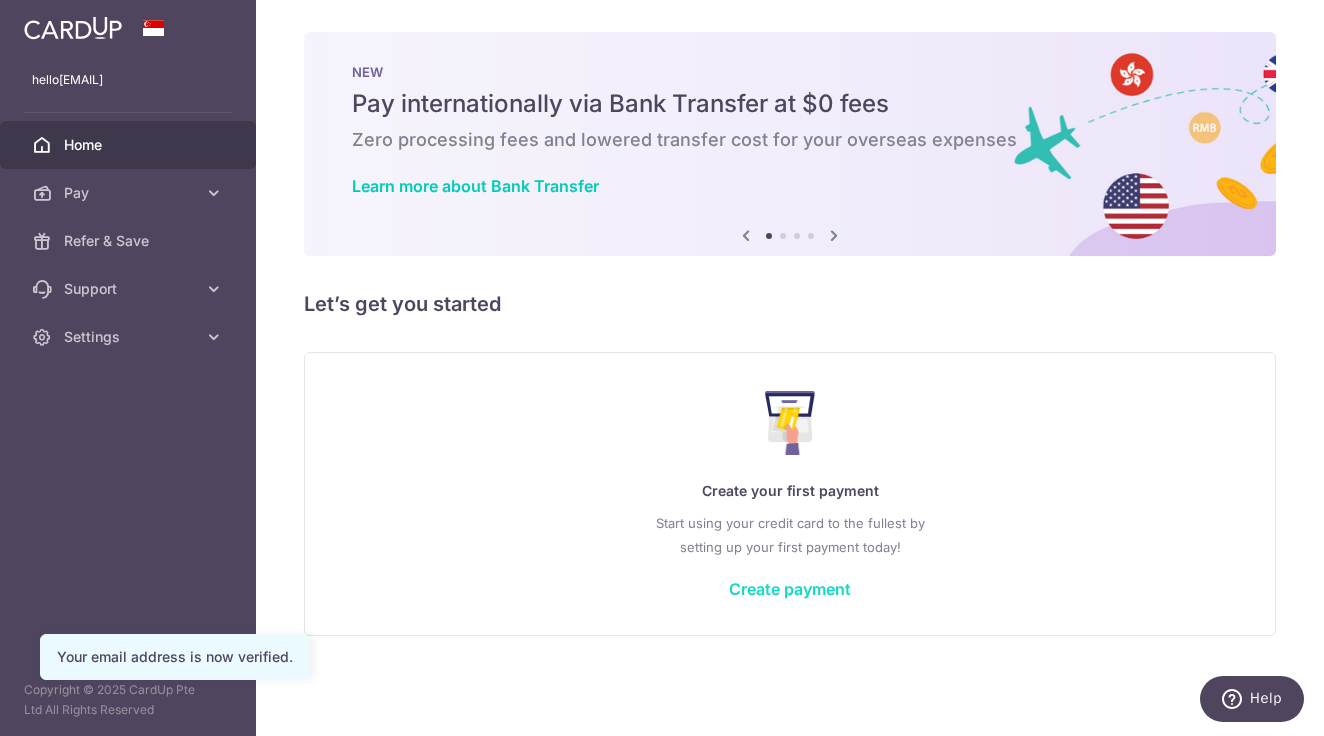 click on "Create payment" at bounding box center (790, 589) 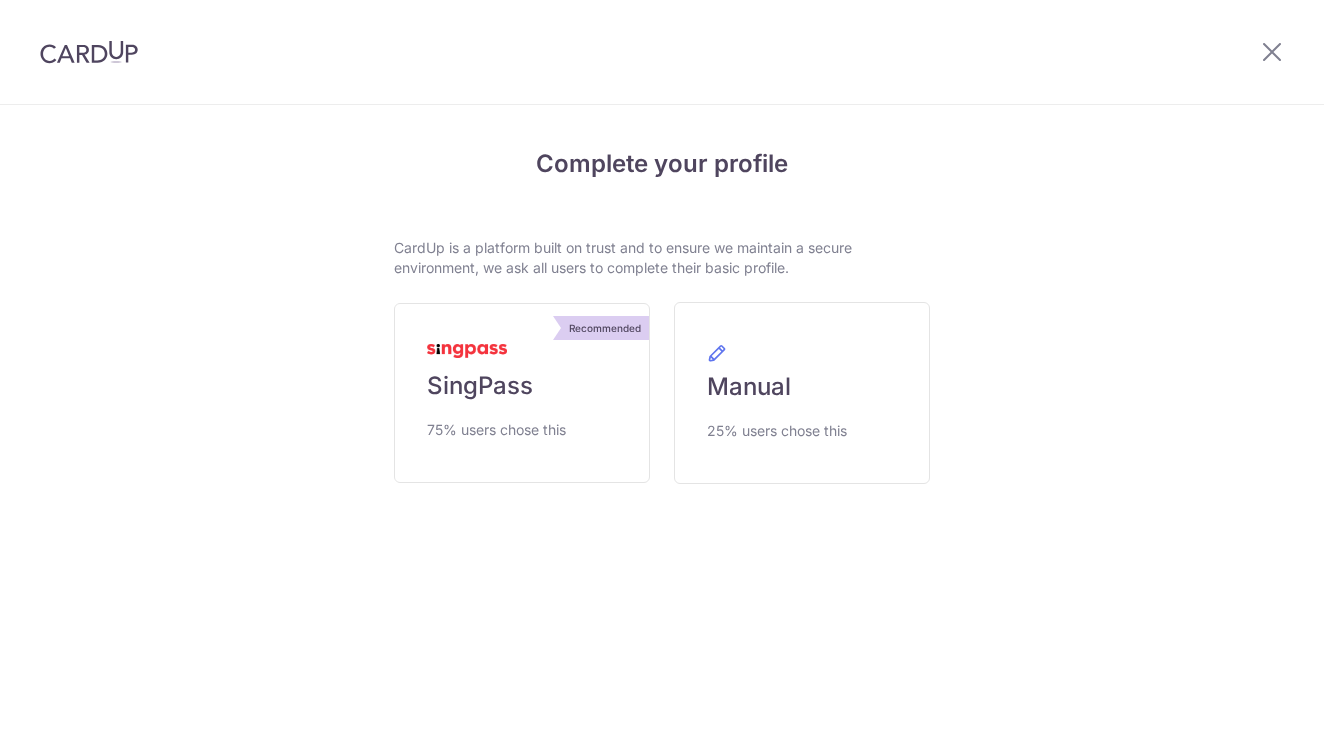 scroll, scrollTop: 0, scrollLeft: 0, axis: both 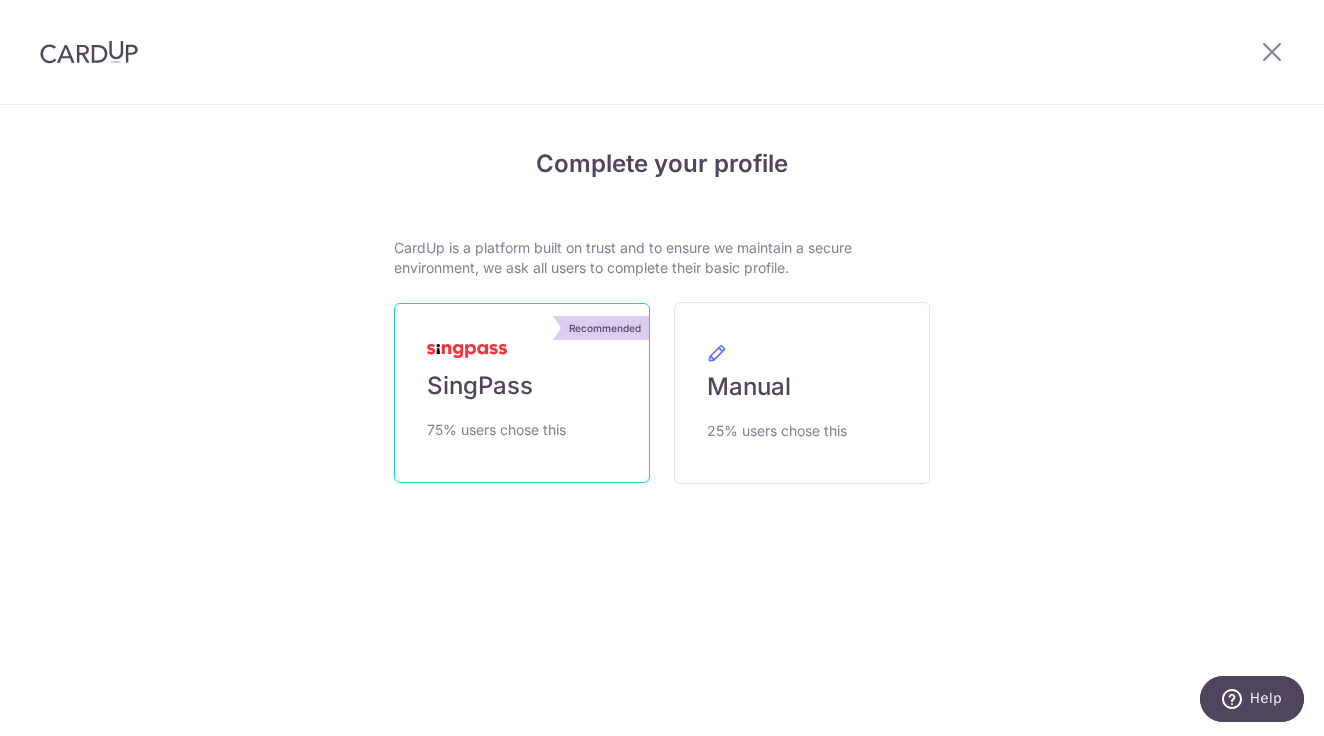 click on "Recommended
SingPass
75% users chose this" at bounding box center (522, 393) 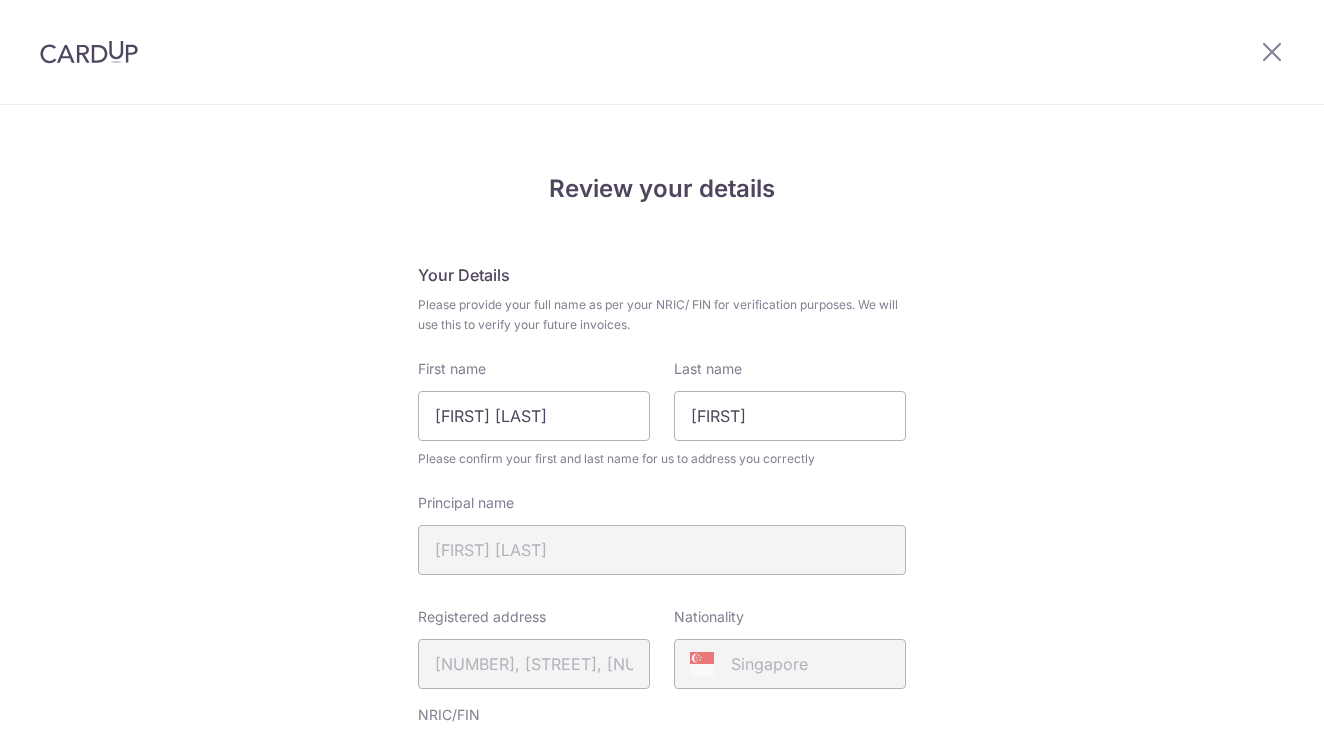 scroll, scrollTop: 0, scrollLeft: 0, axis: both 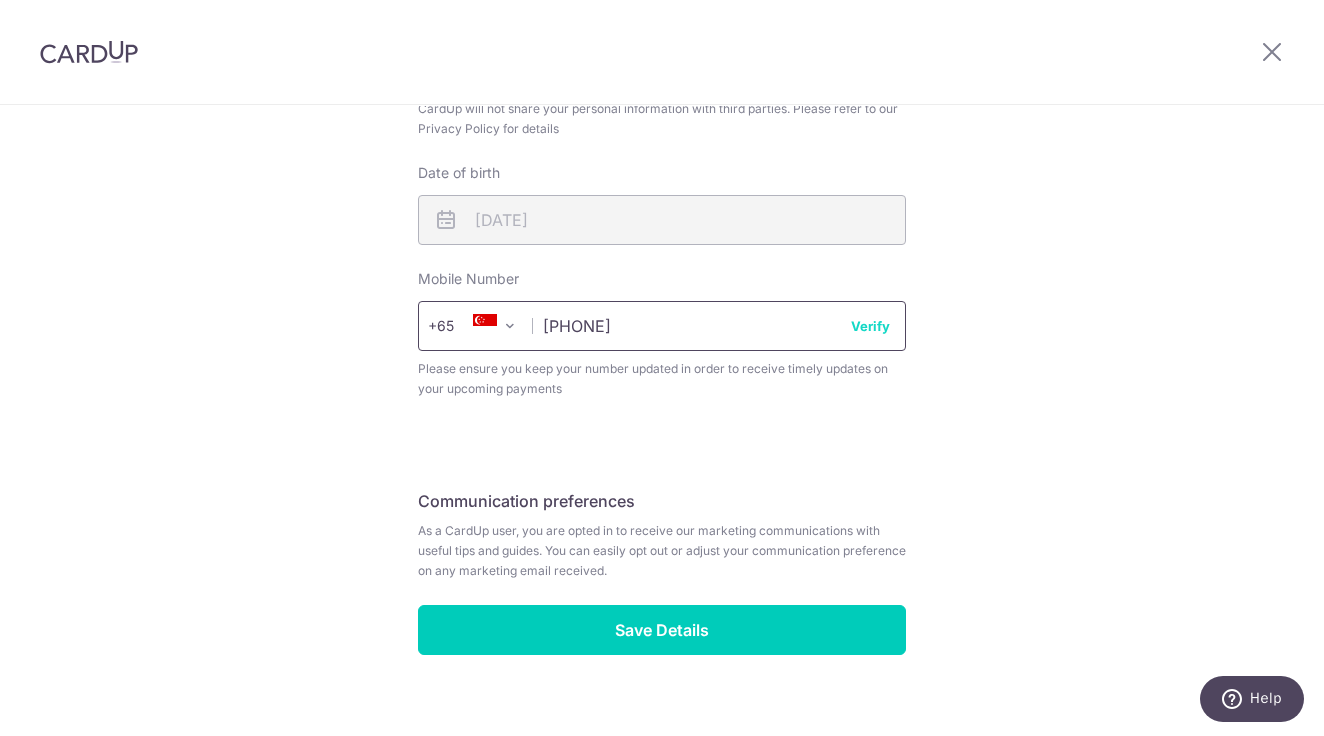 type on "[PHONE]" 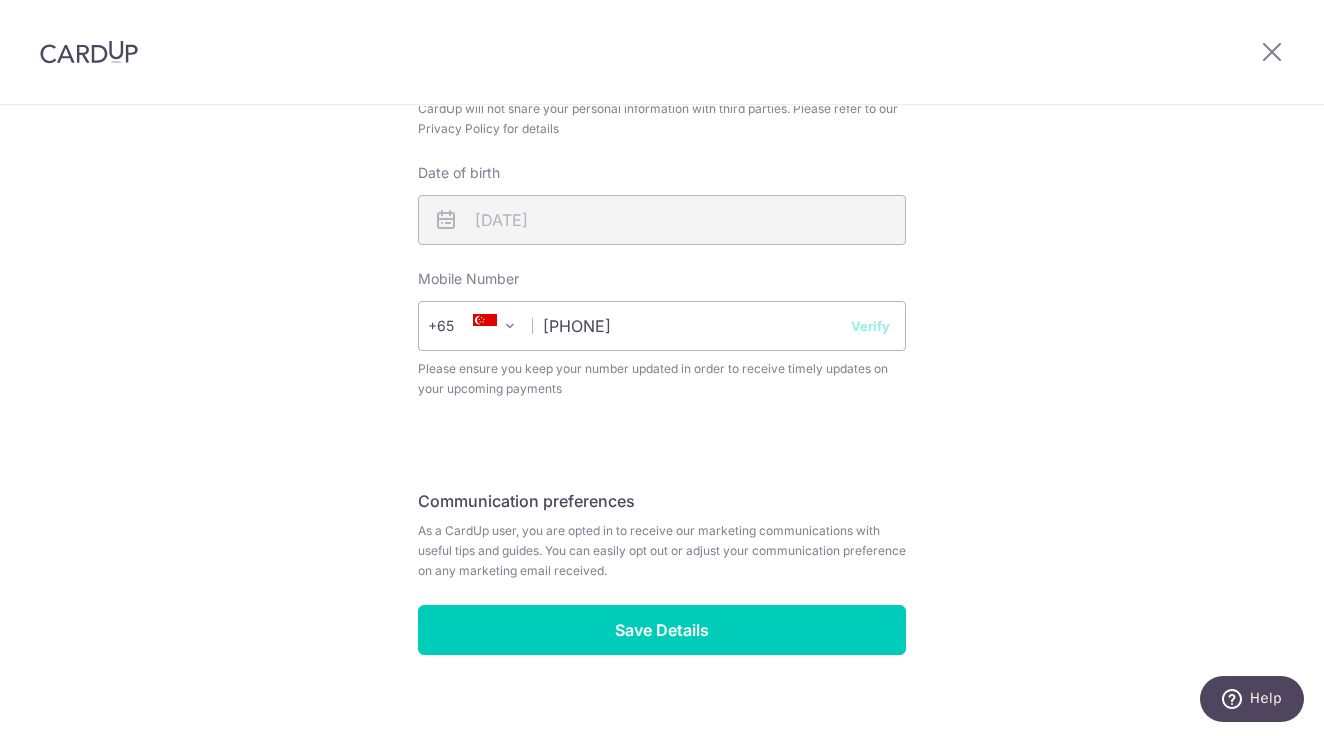 click on "Verify" at bounding box center [870, 326] 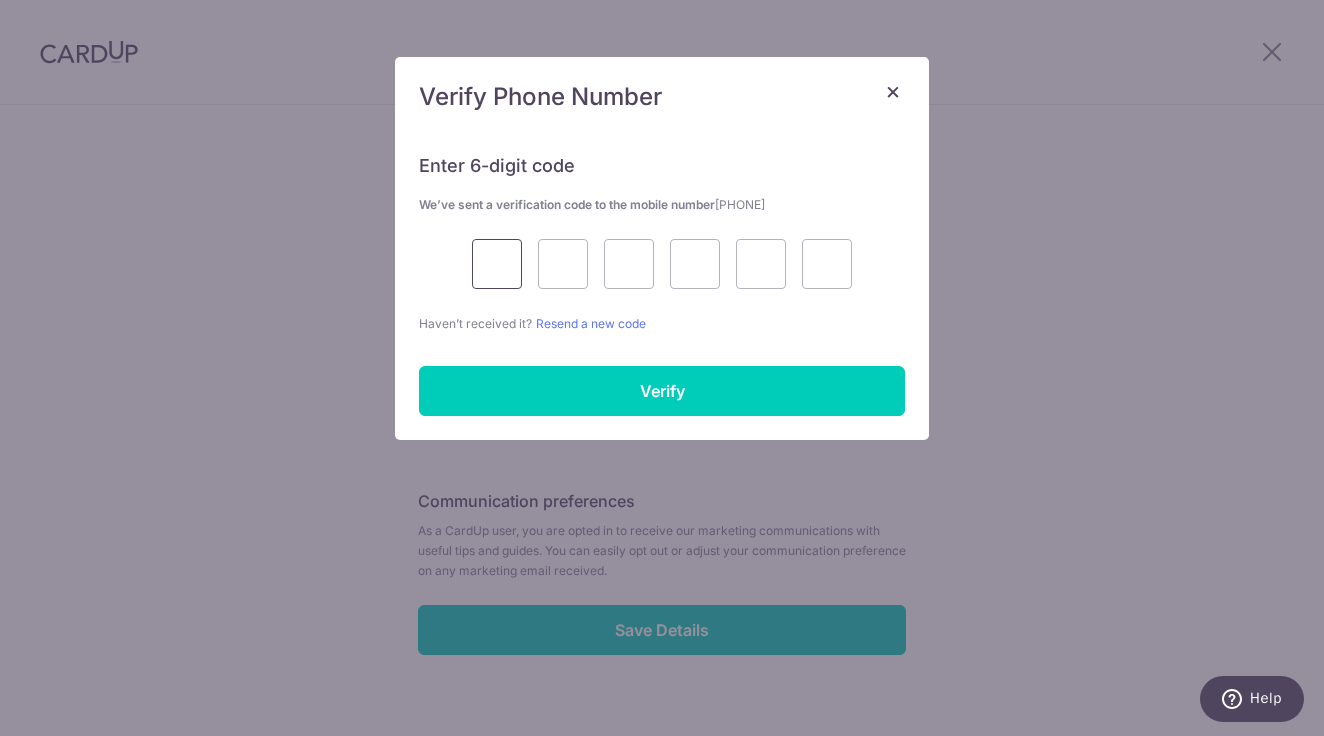 click at bounding box center (497, 264) 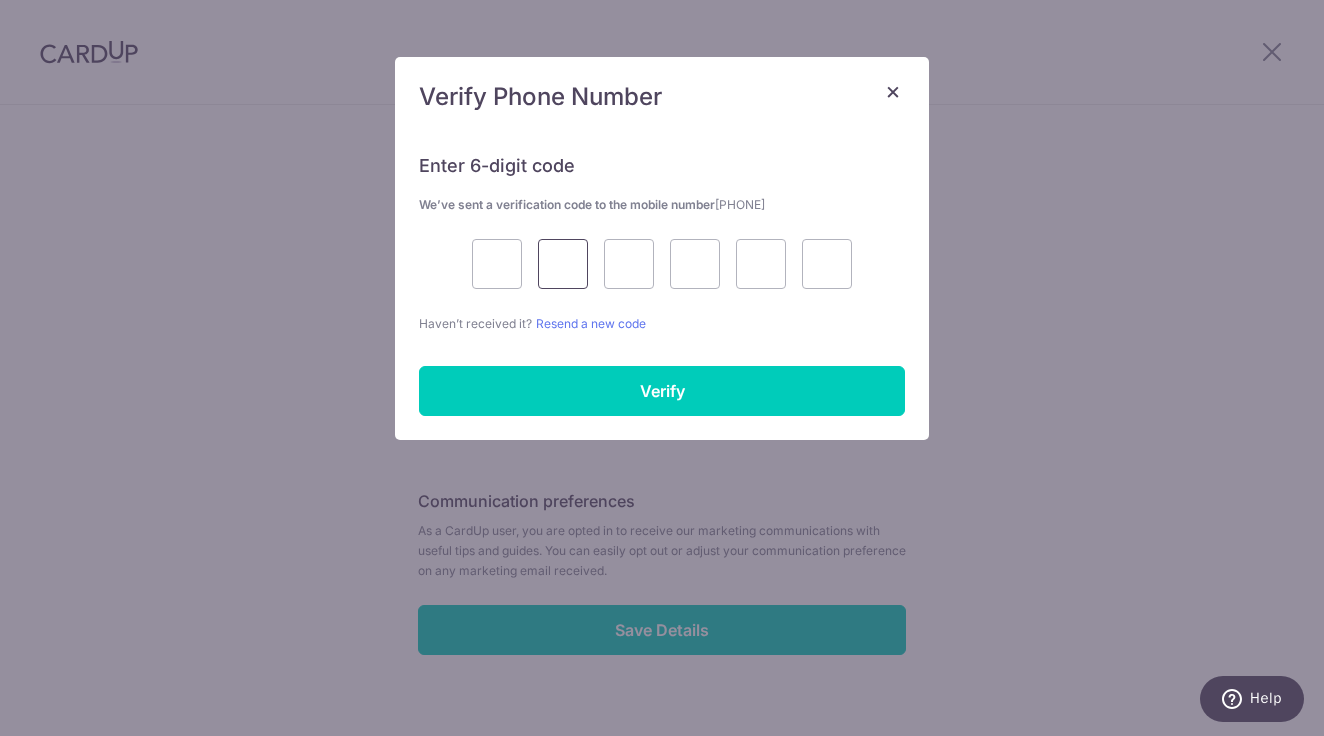 type on "7" 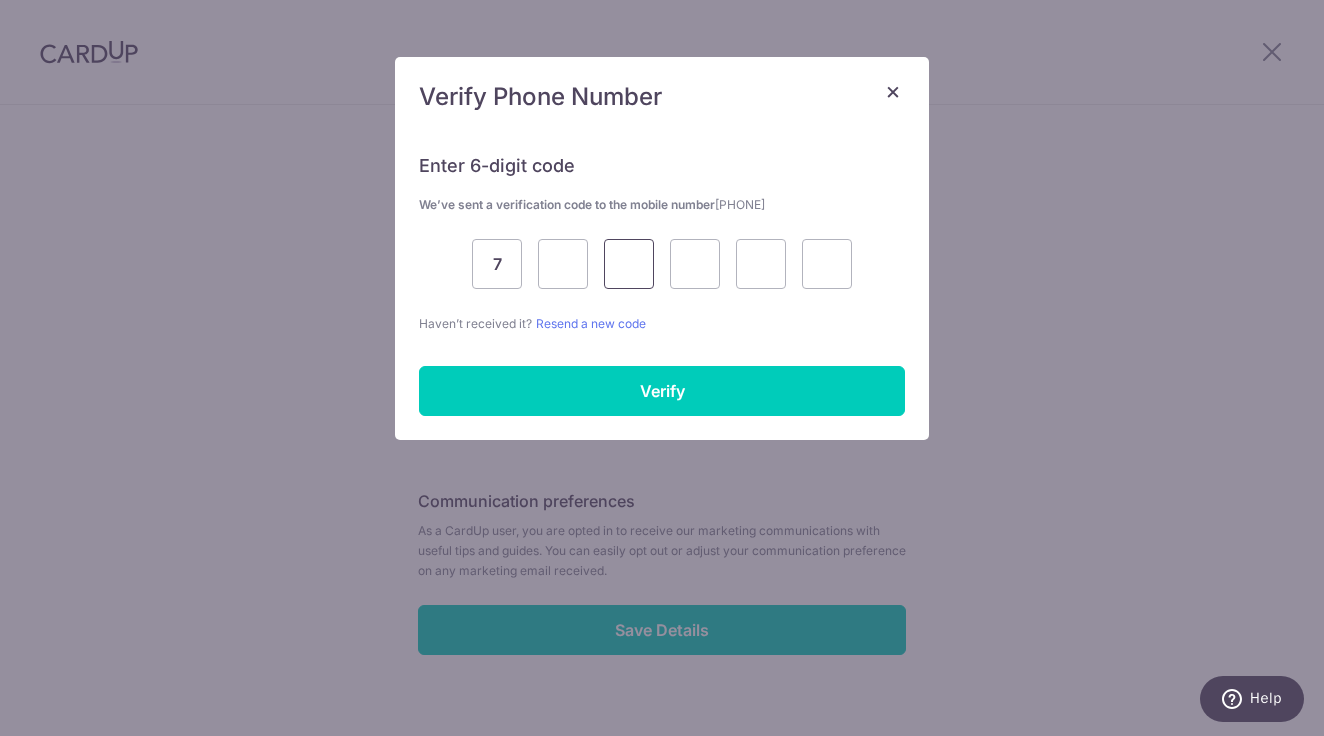 type on "4" 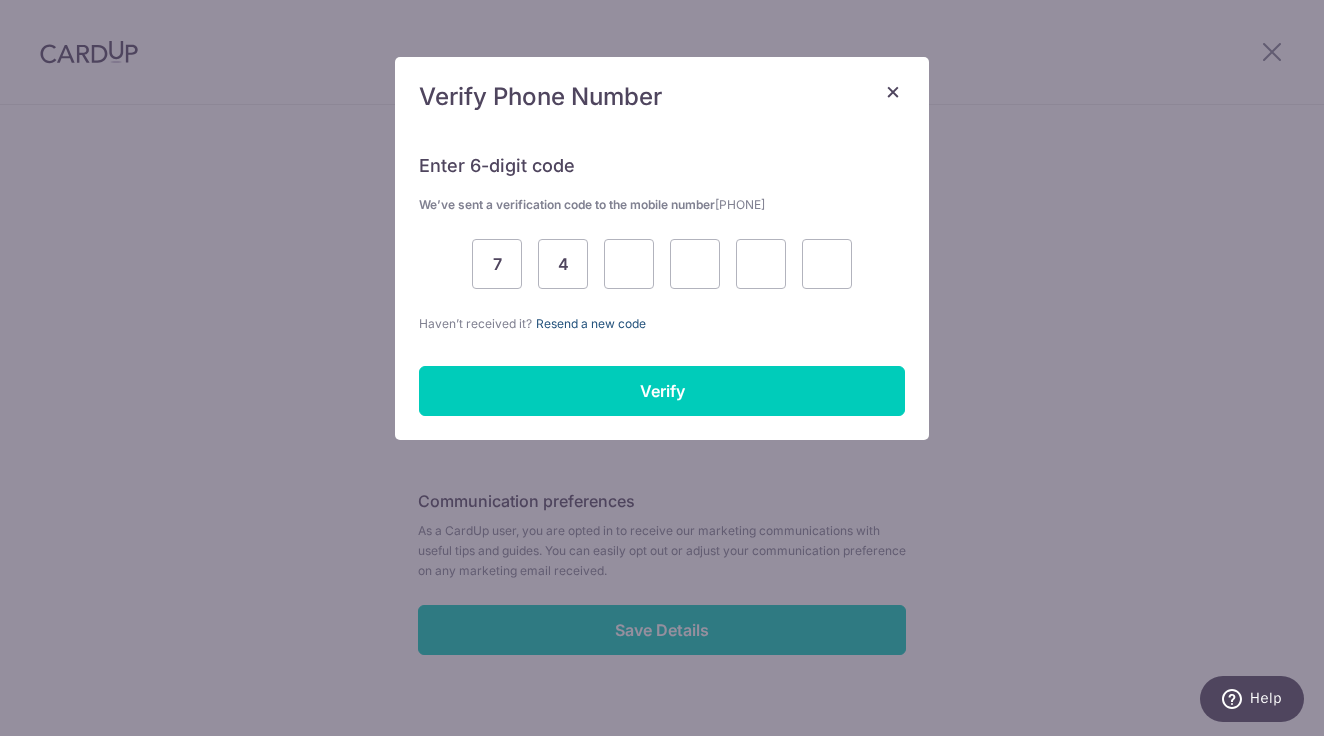 type on "0" 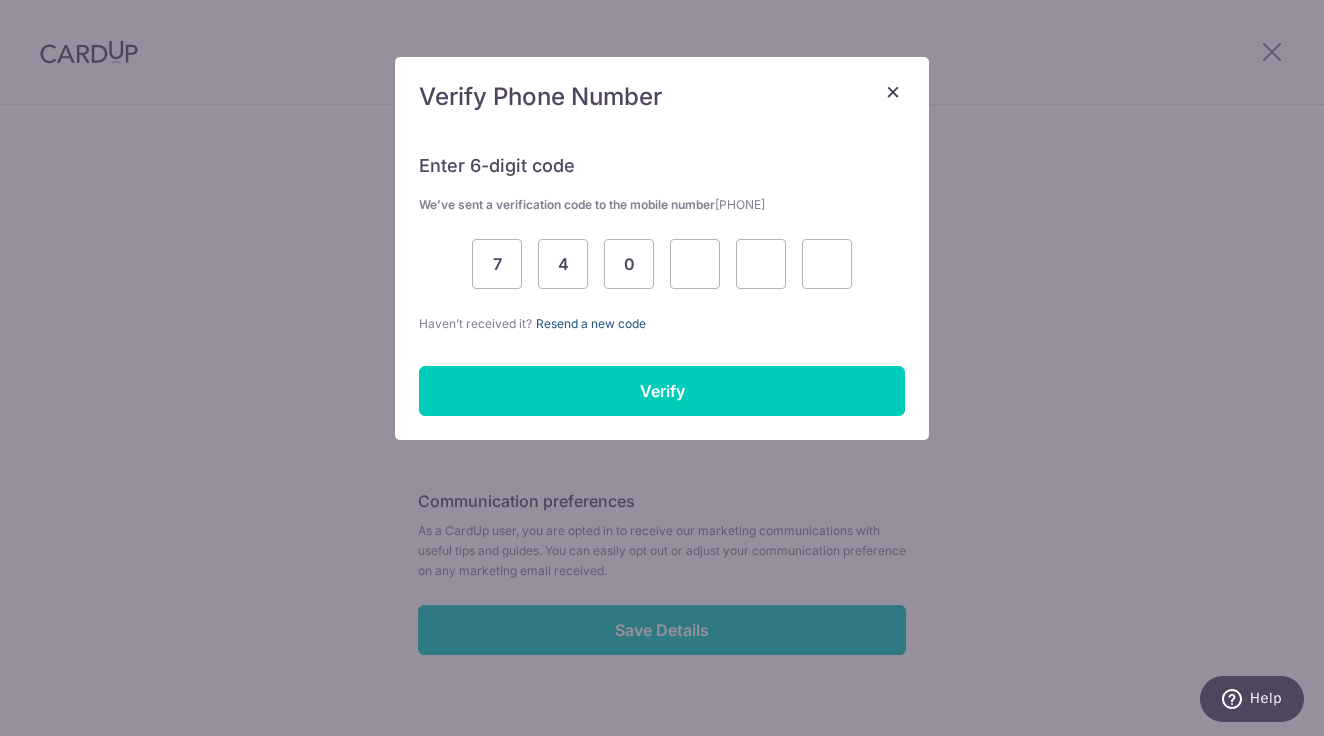 type on "6" 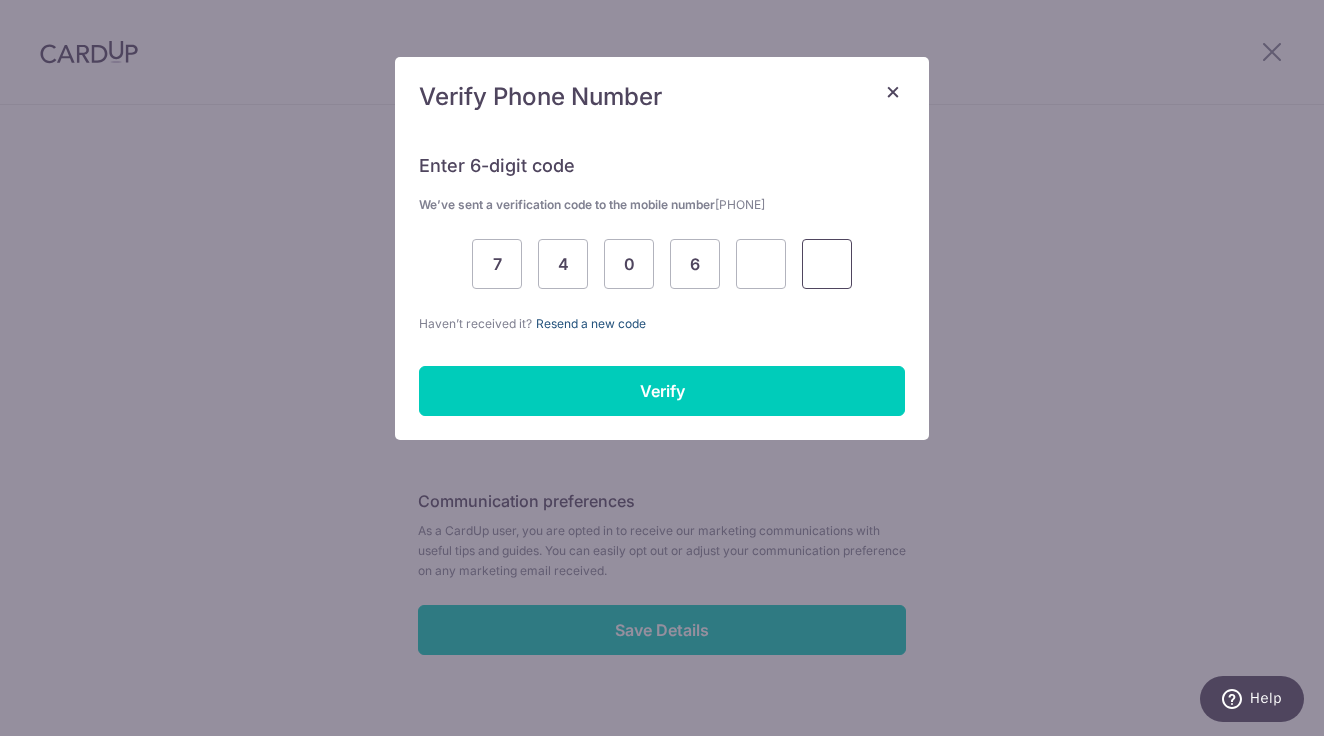 type on "2" 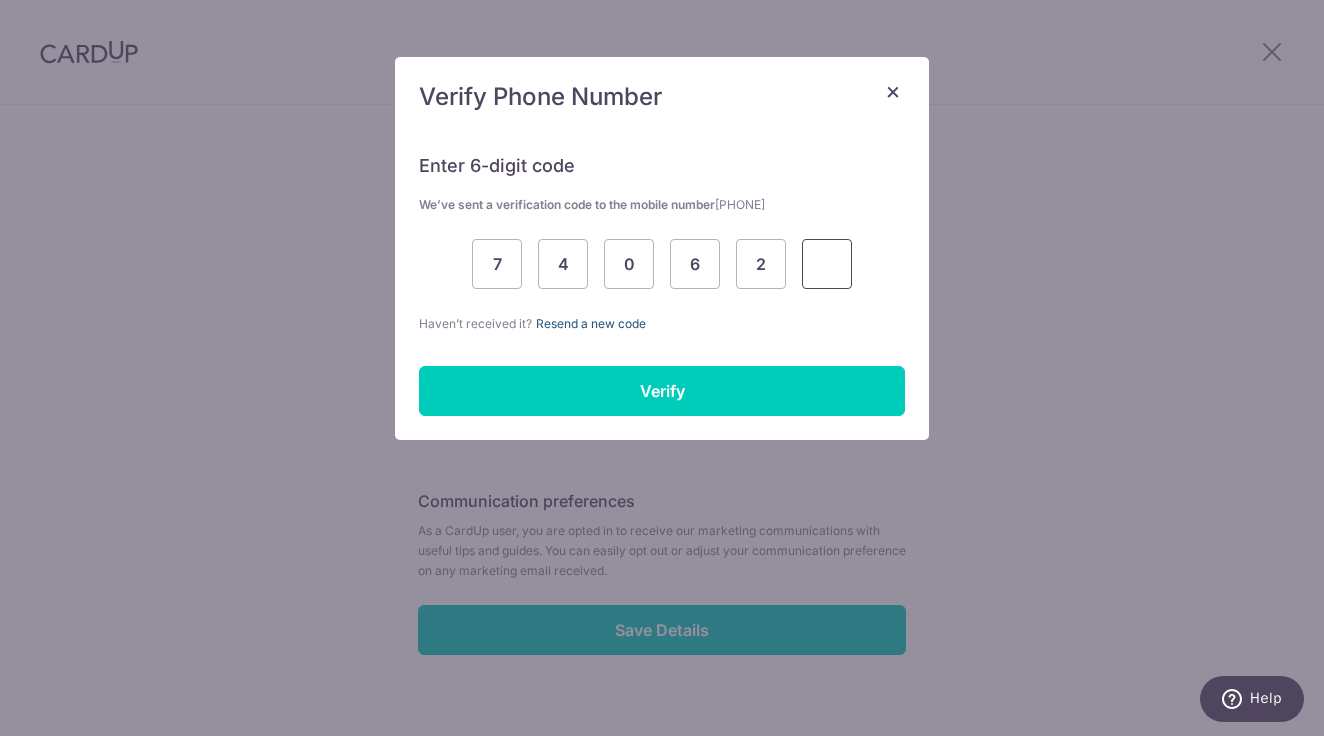 type on "2" 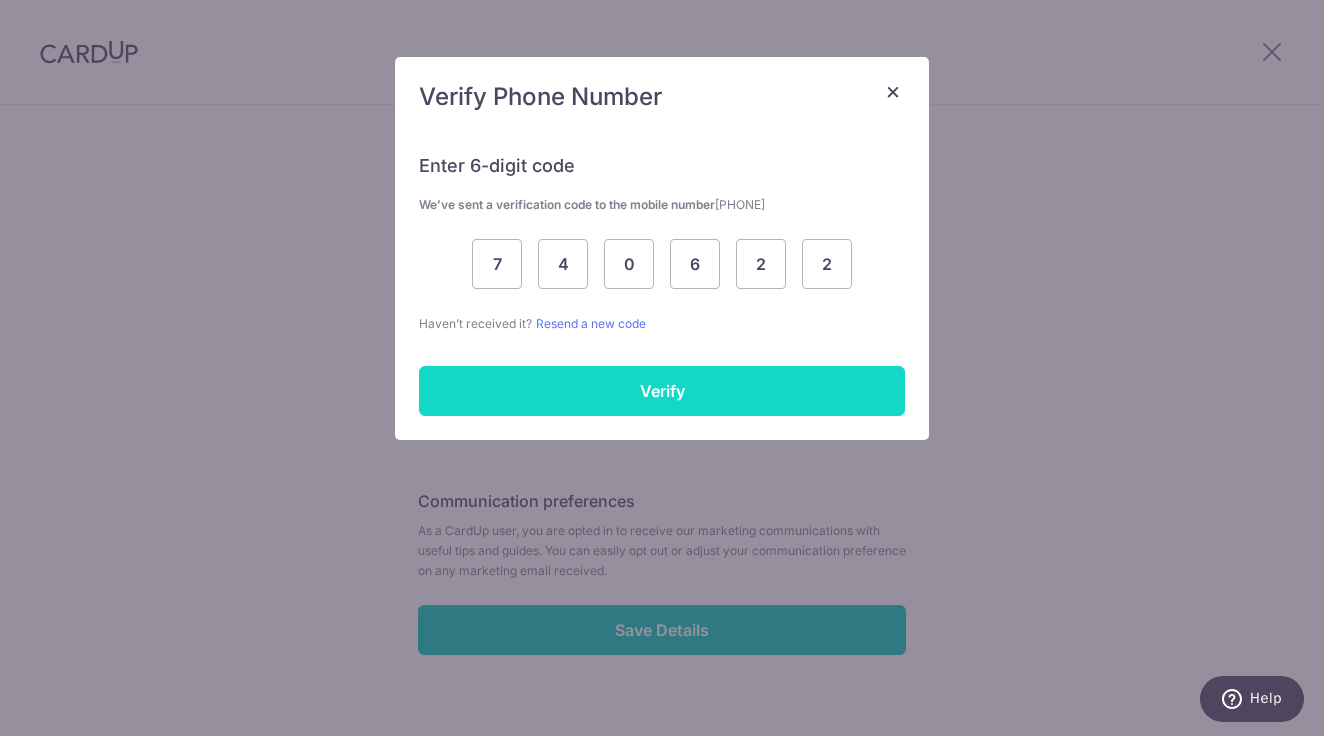 click on "Verify" at bounding box center (662, 391) 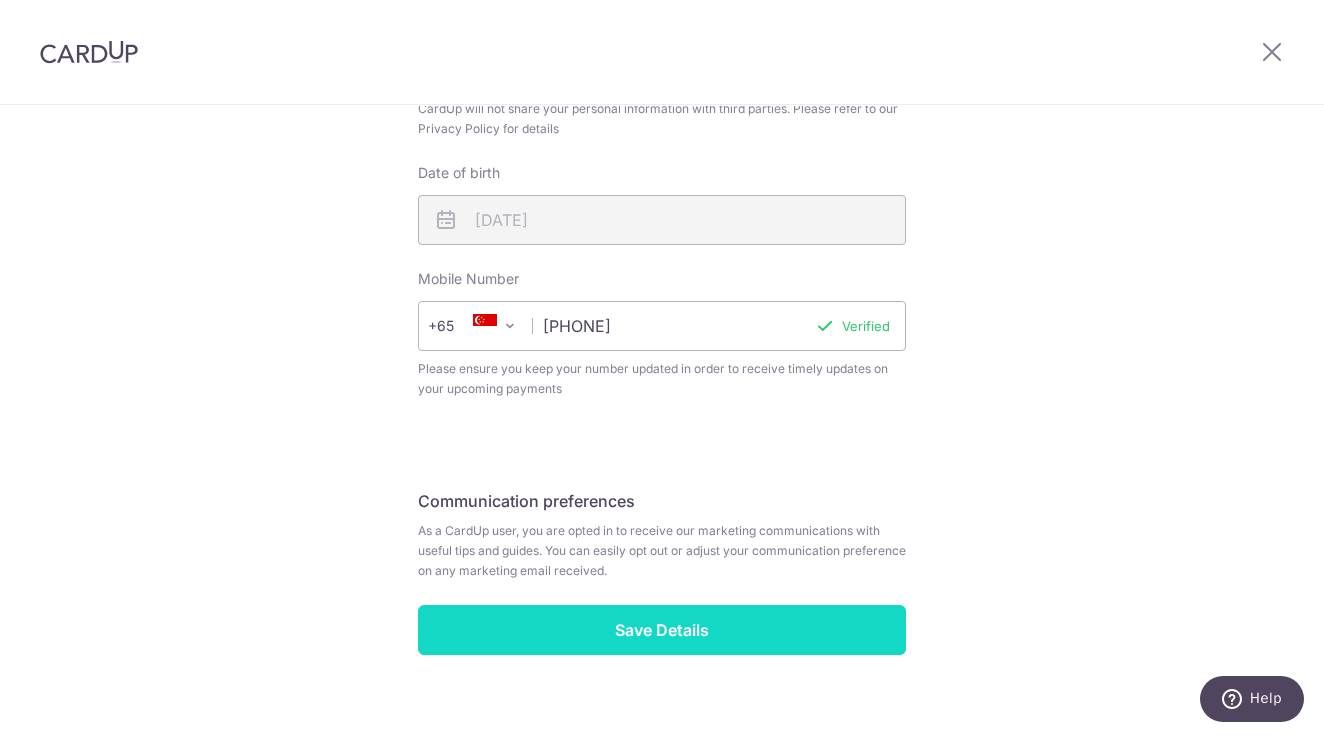 click on "Save Details" at bounding box center [662, 630] 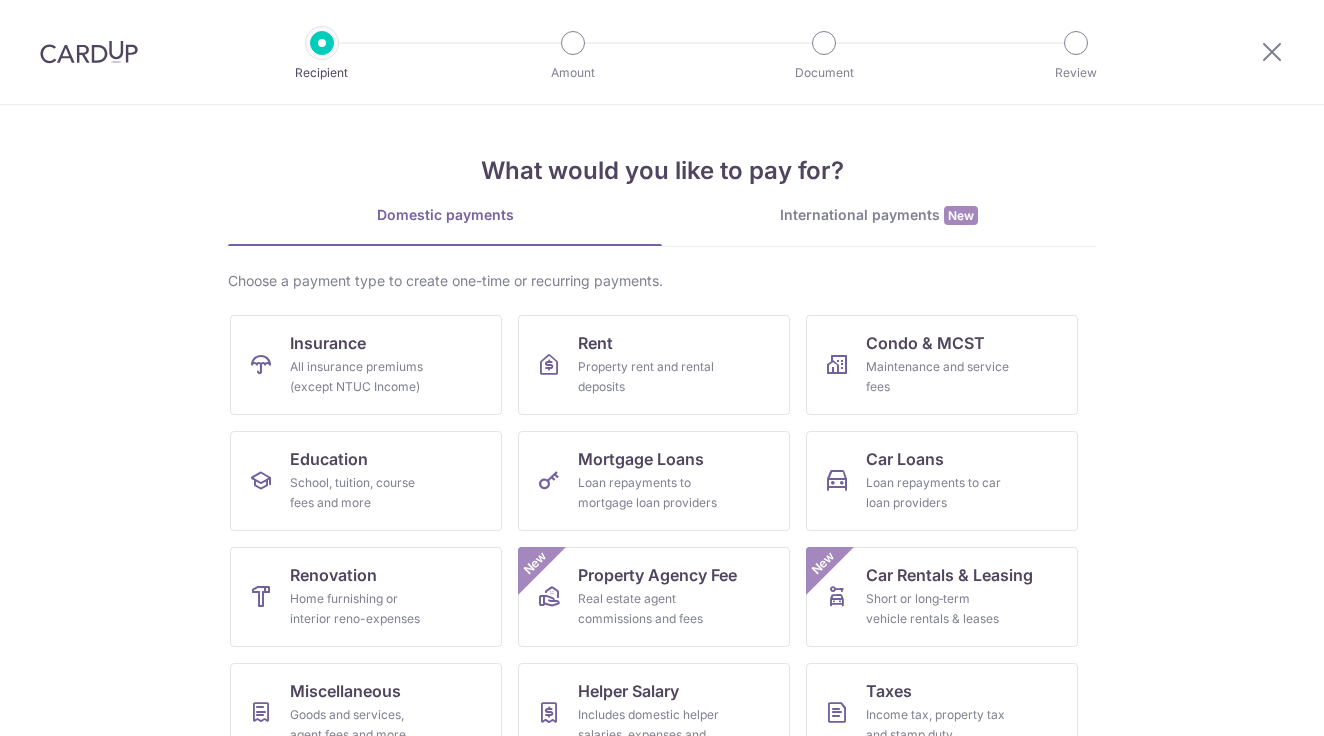 scroll, scrollTop: 0, scrollLeft: 0, axis: both 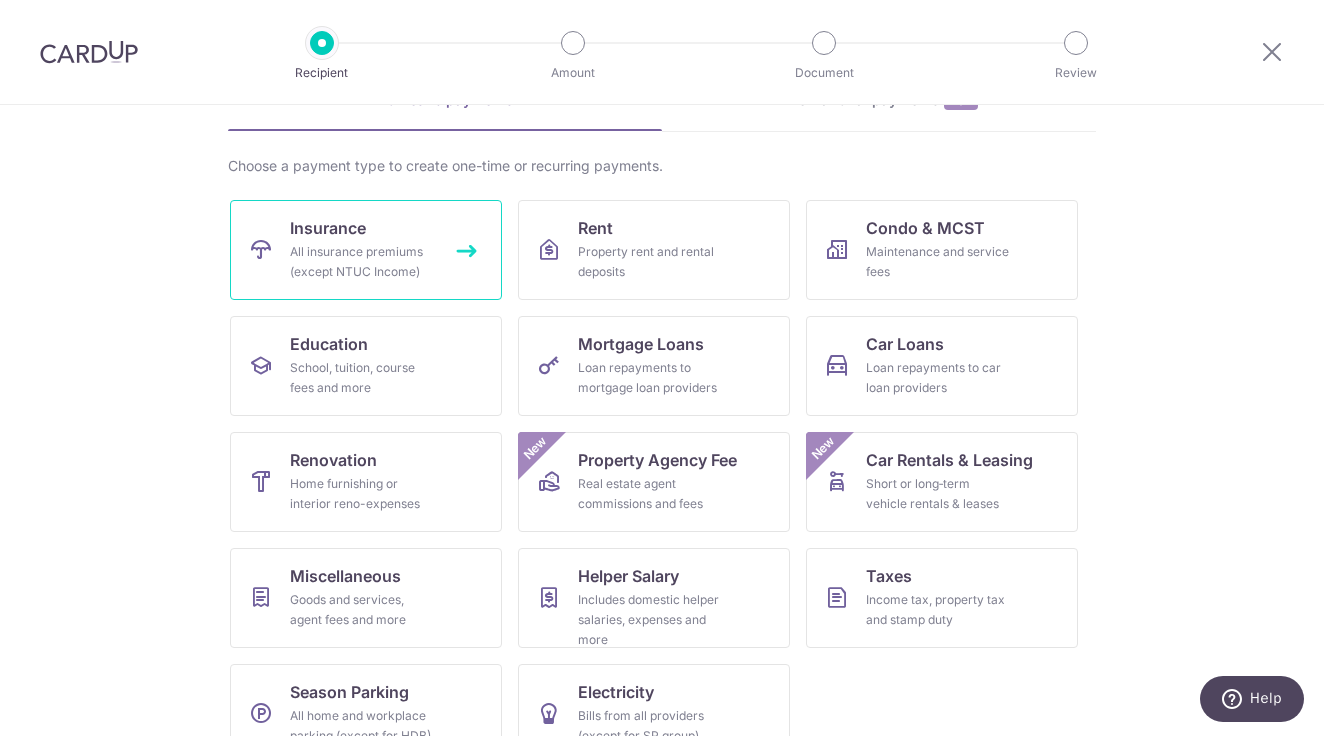 click on "All insurance premiums (except NTUC Income)" at bounding box center [362, 262] 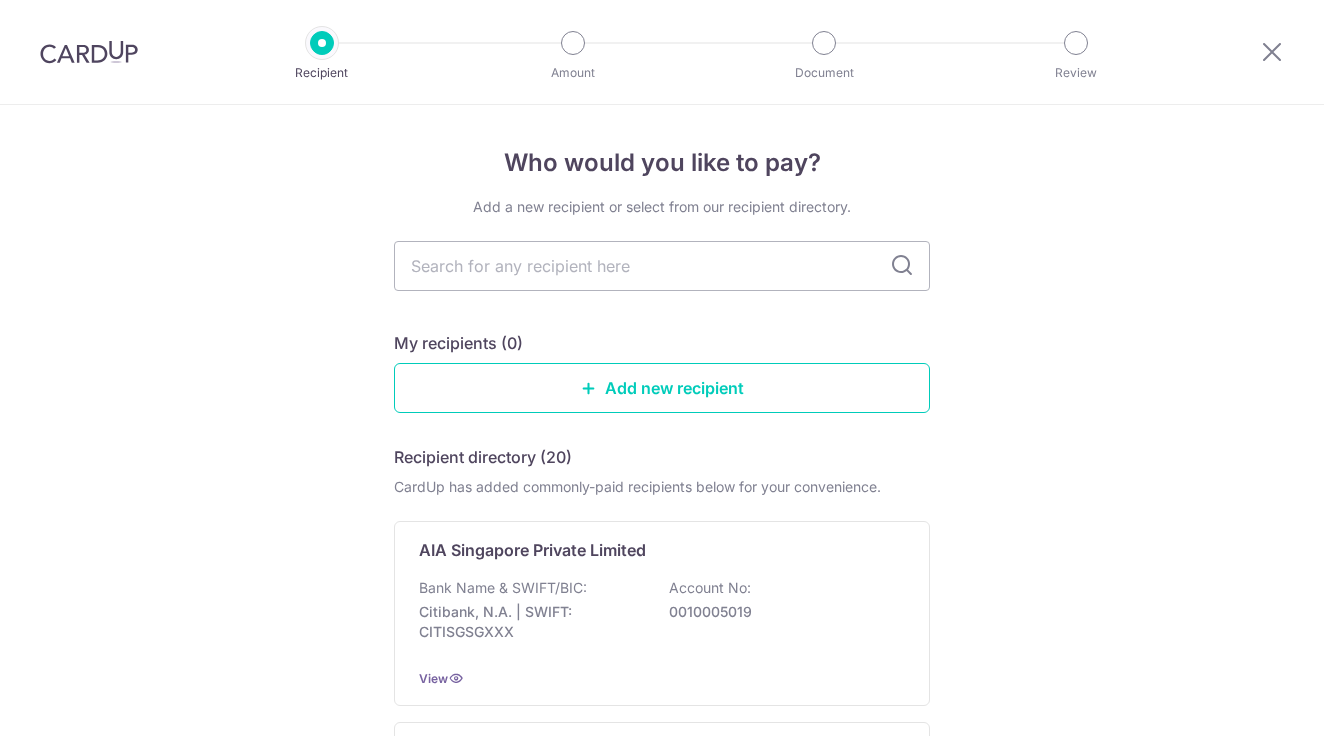 scroll, scrollTop: 0, scrollLeft: 0, axis: both 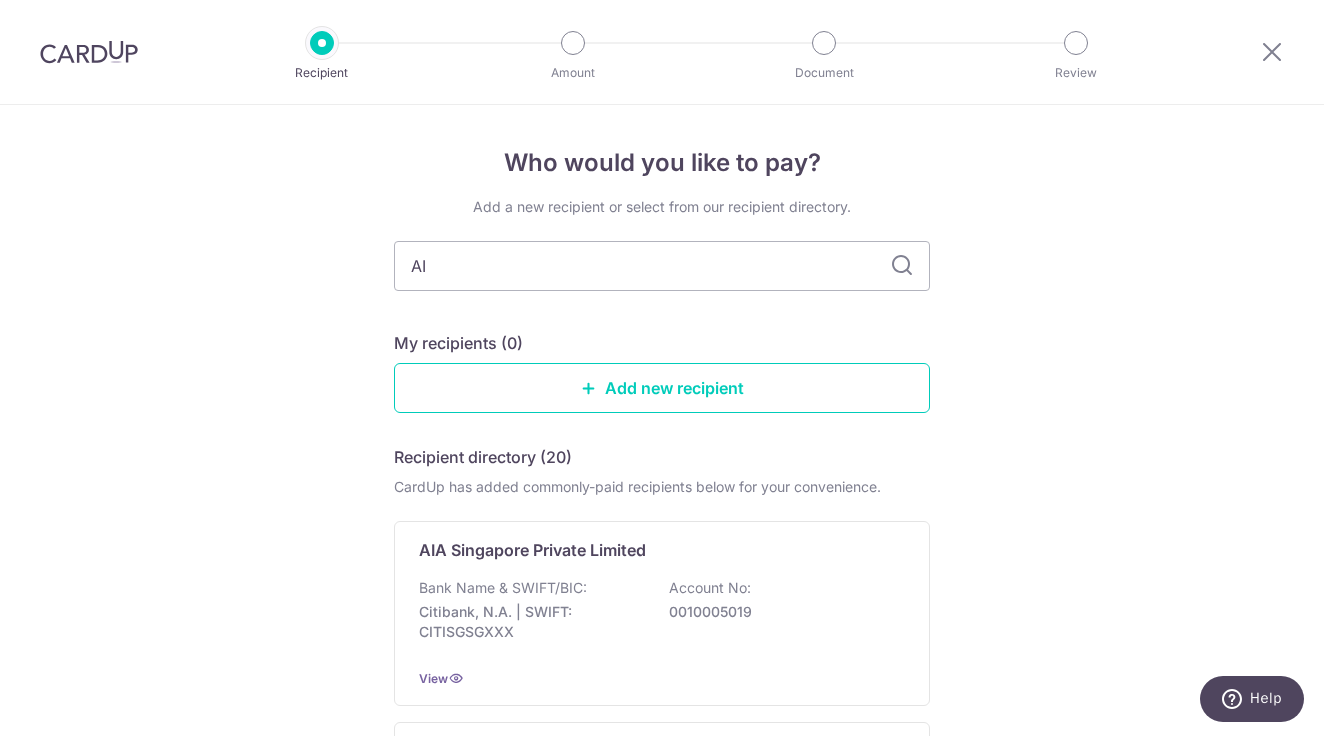 type on "AIA" 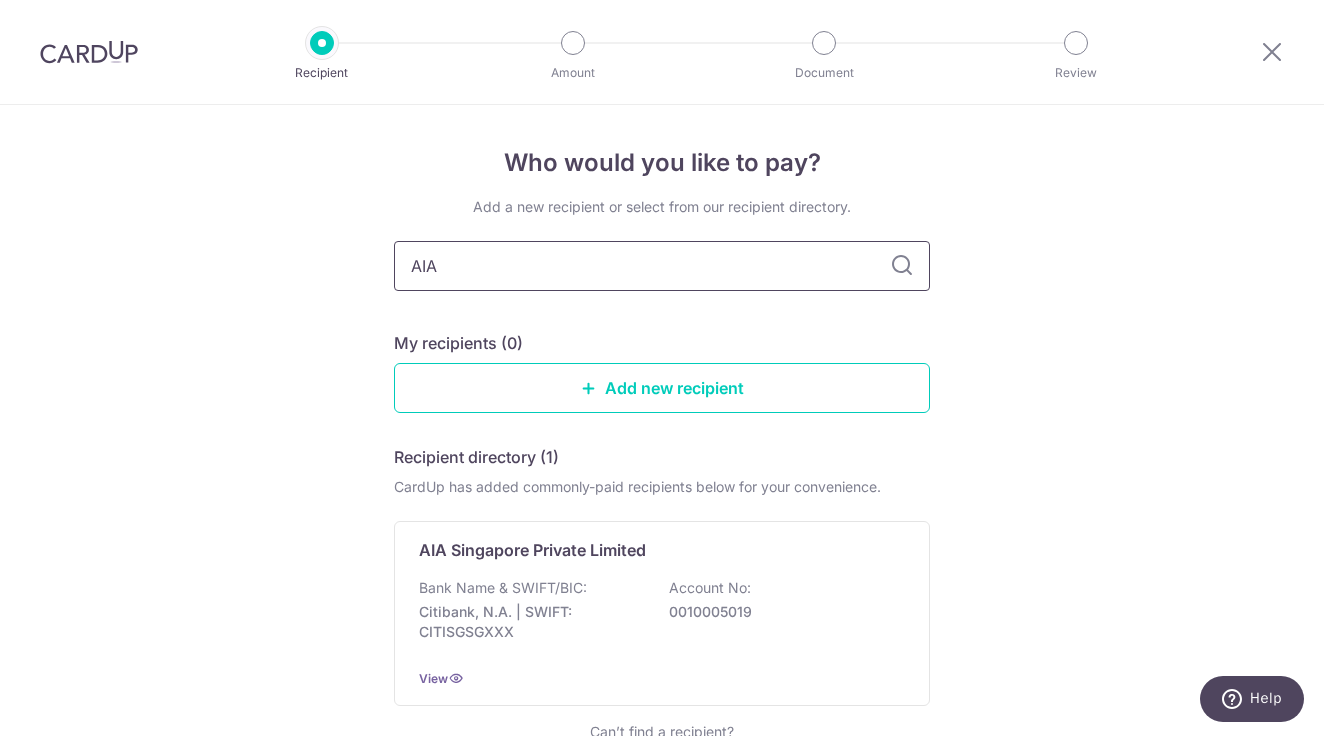 click on "AIA" at bounding box center (662, 266) 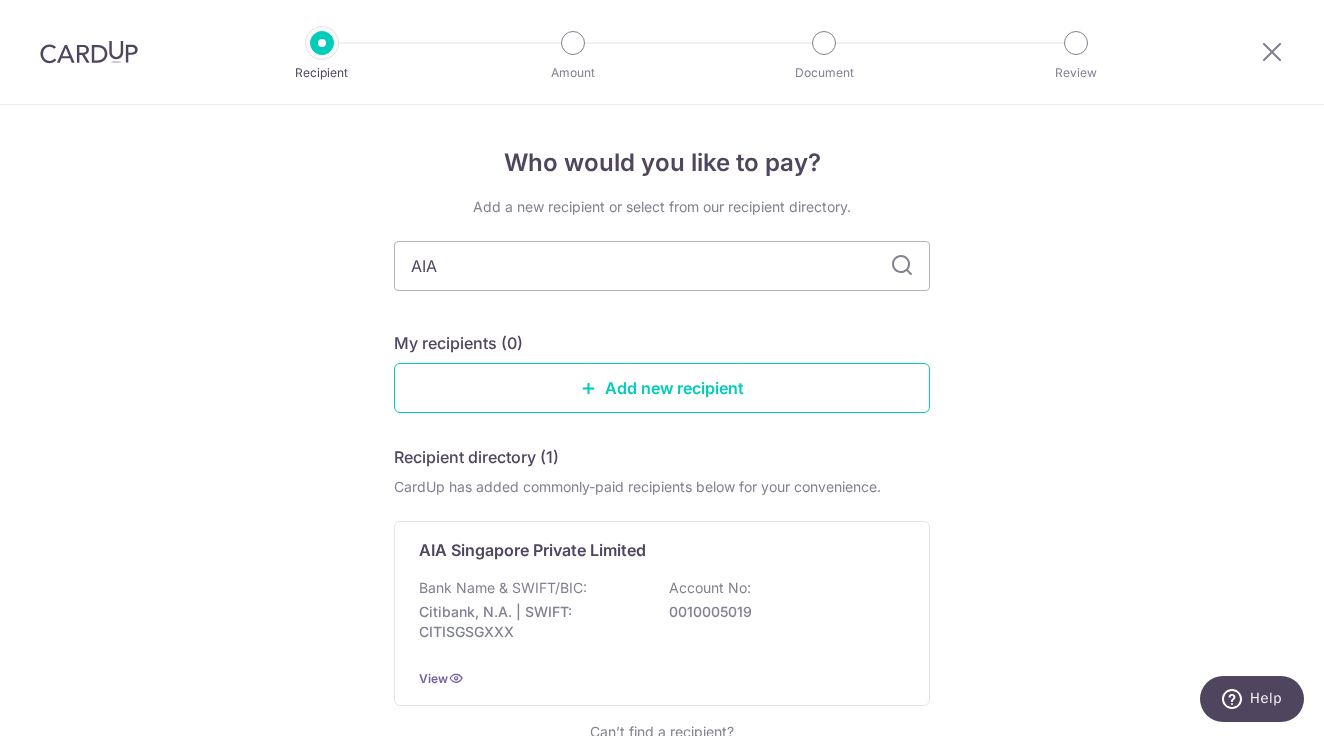 click at bounding box center [902, 266] 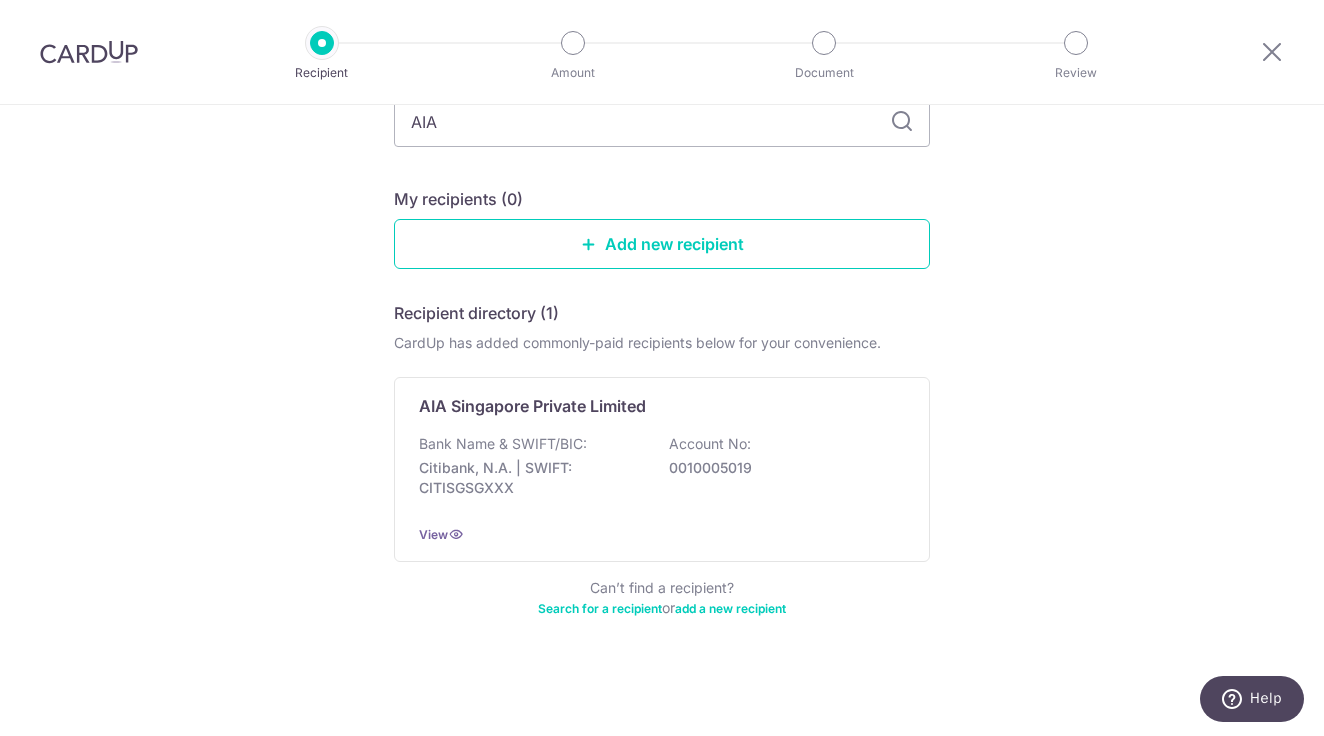 scroll, scrollTop: 144, scrollLeft: 0, axis: vertical 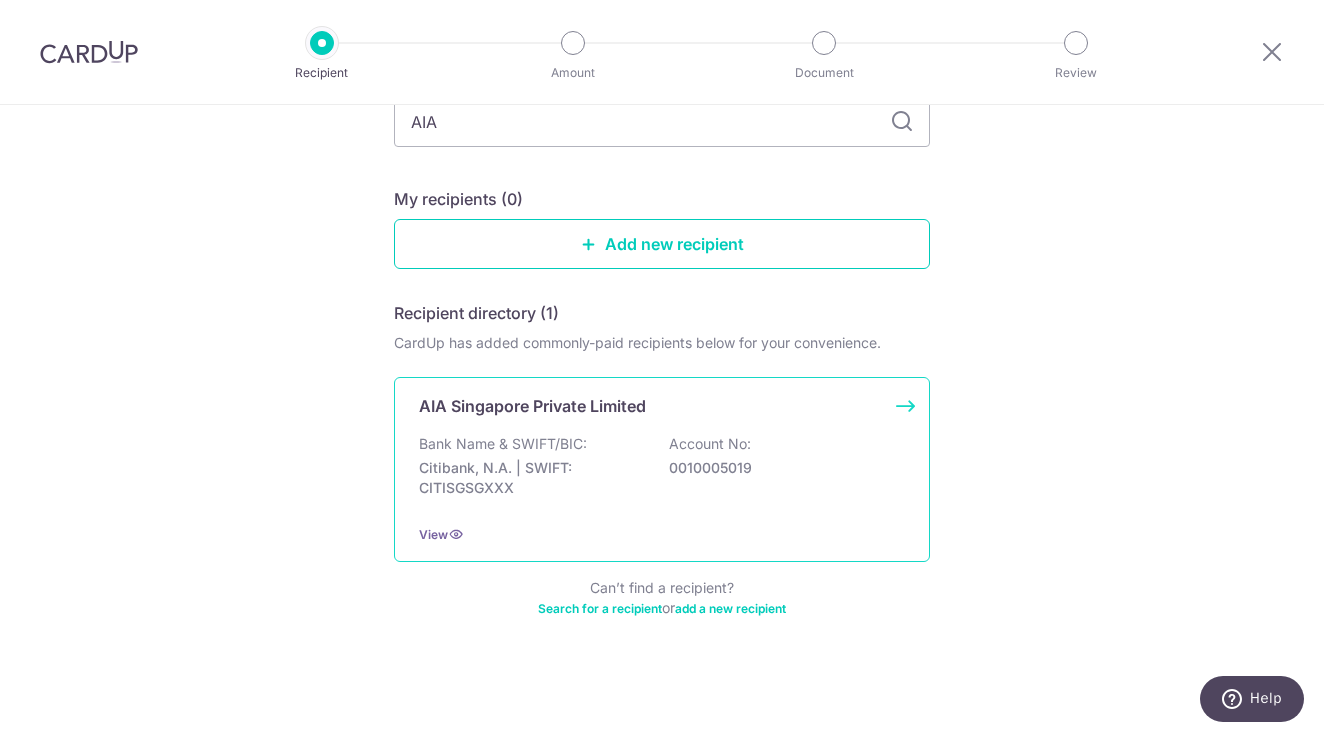 click on "Bank Name & SWIFT/BIC:" at bounding box center (503, 444) 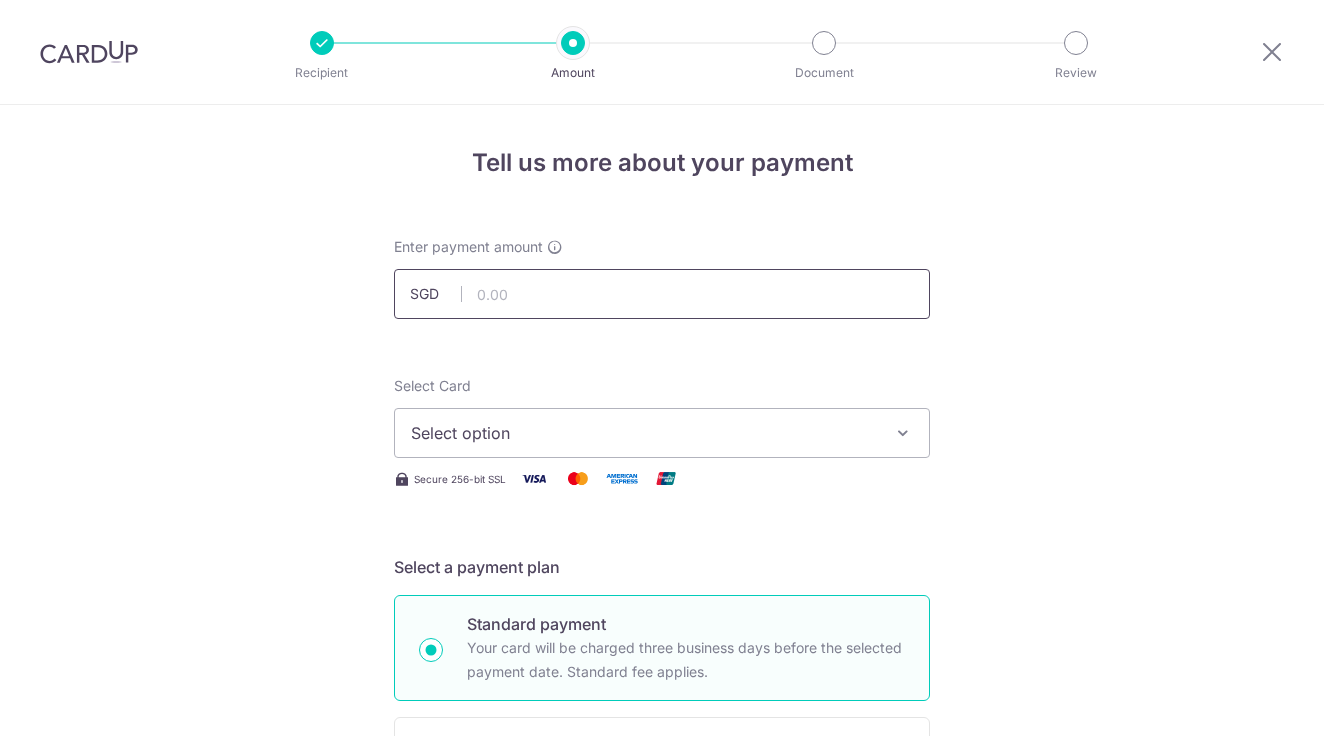 scroll, scrollTop: 0, scrollLeft: 0, axis: both 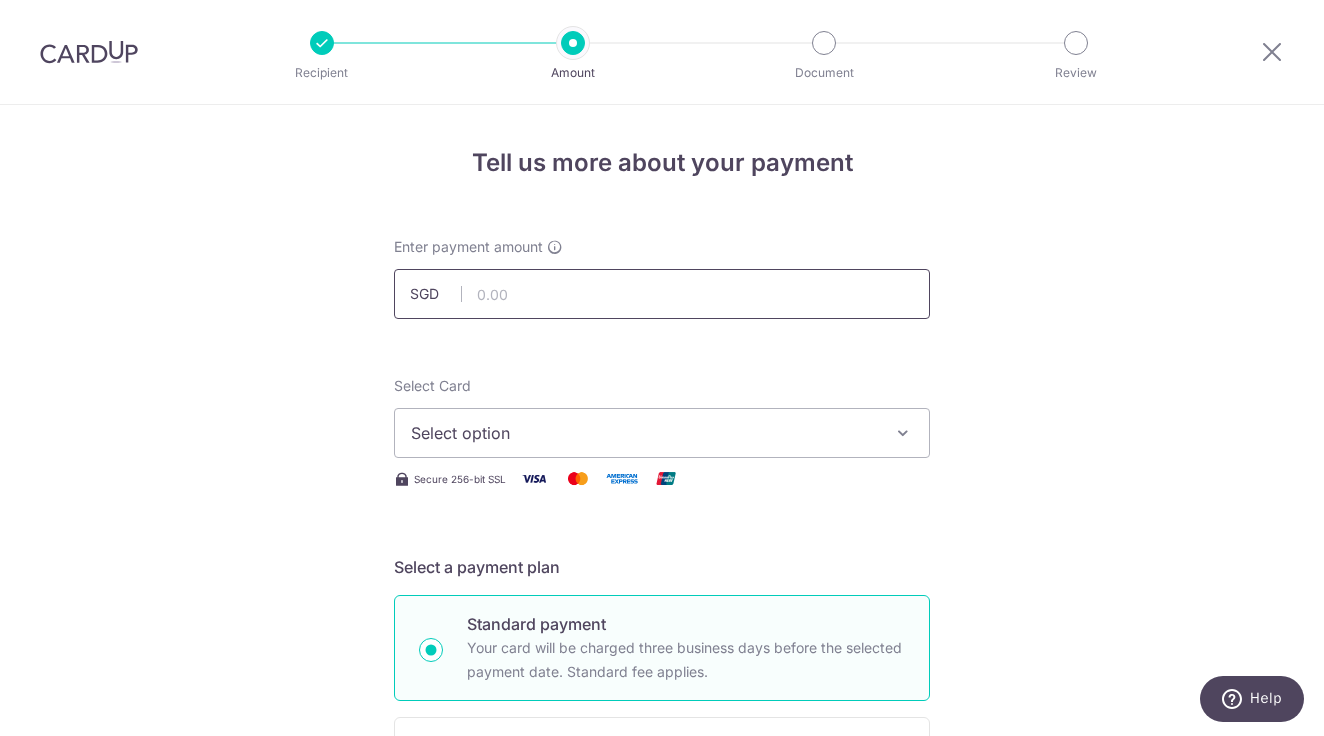 click at bounding box center [662, 294] 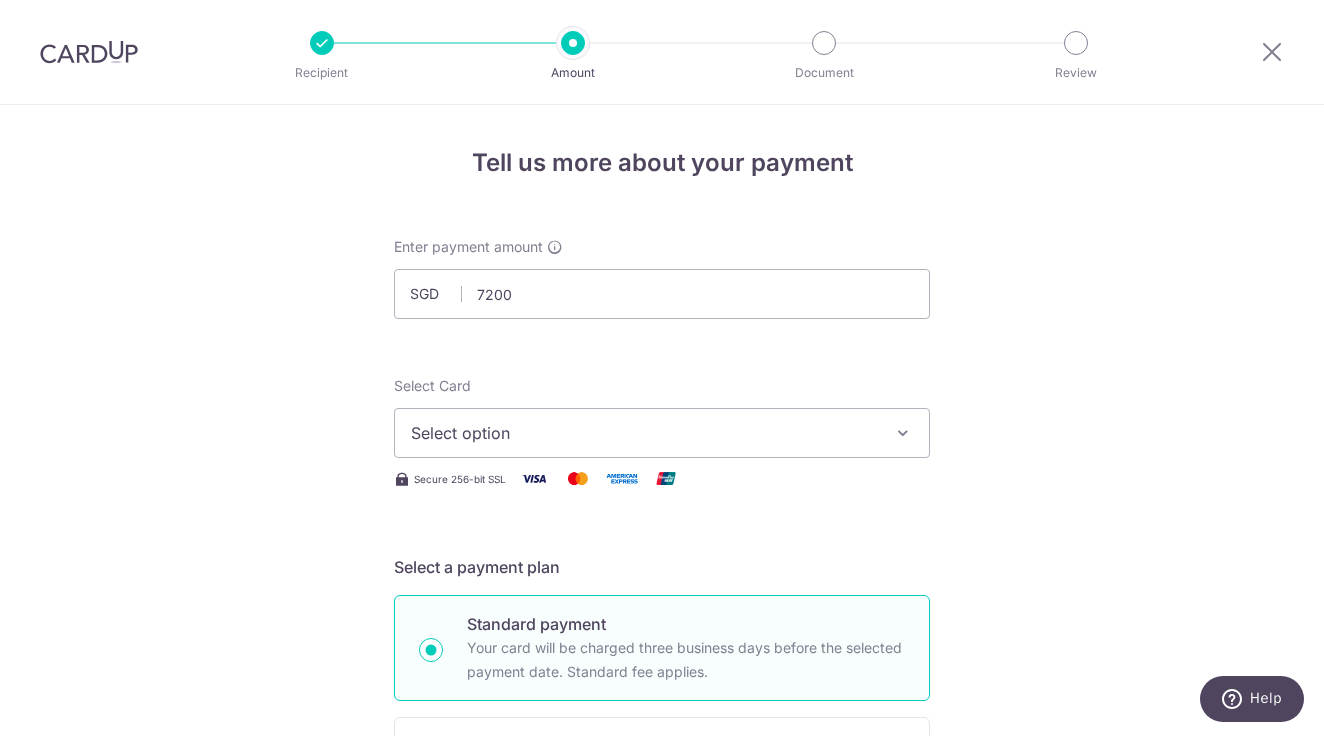 type on "7,200.00" 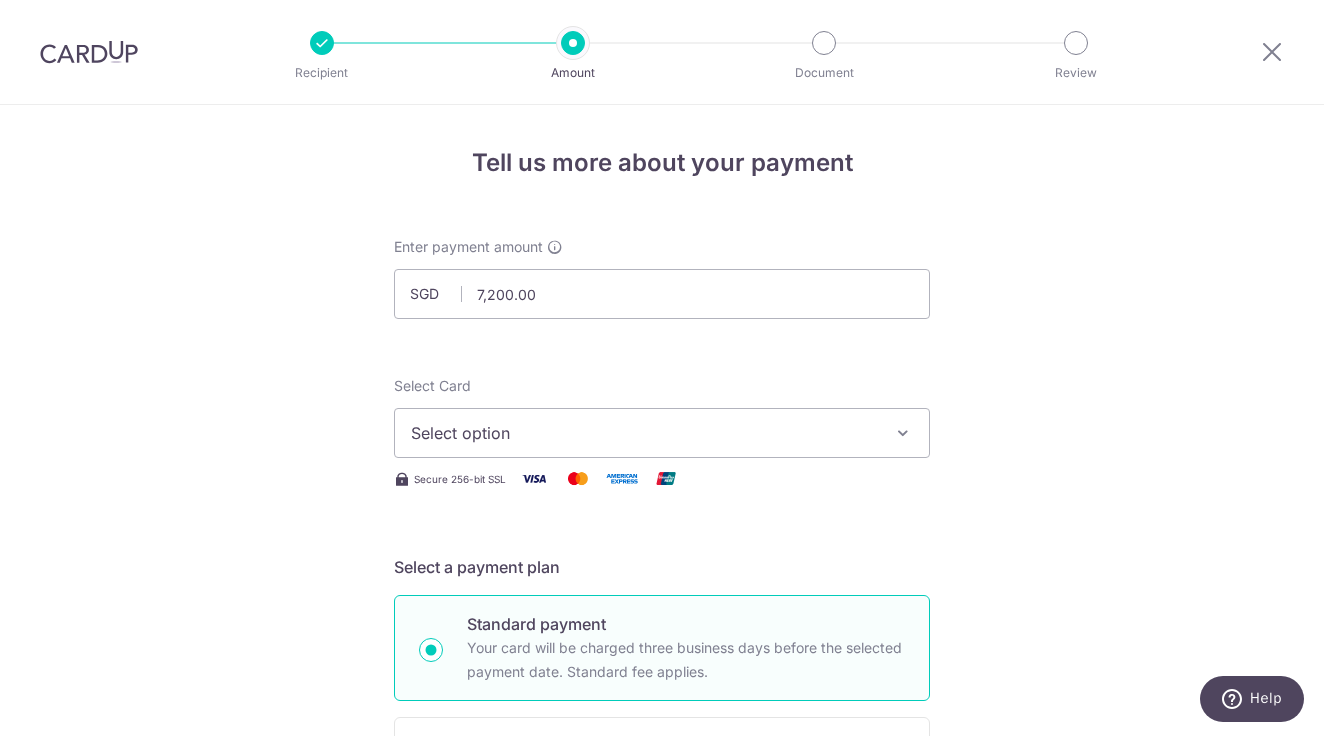 click on "Select option" at bounding box center (644, 433) 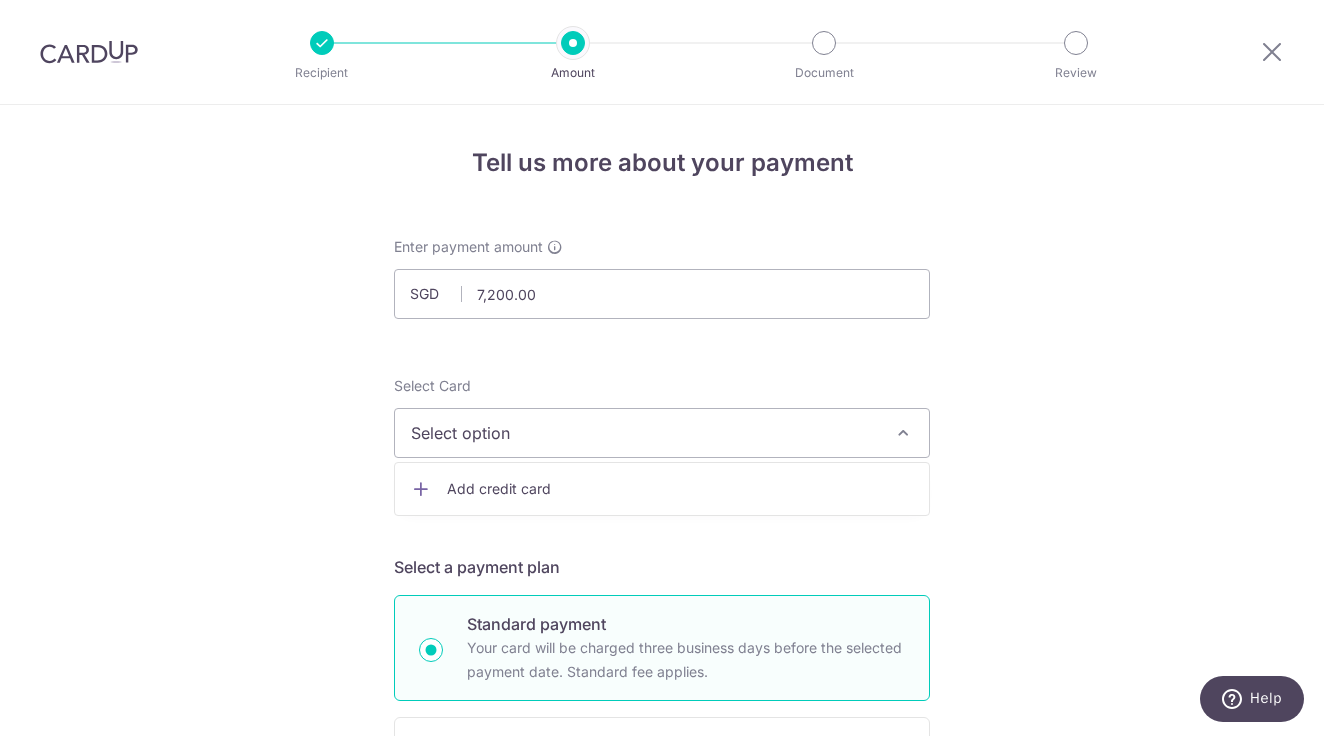 click on "Add credit card" at bounding box center (680, 489) 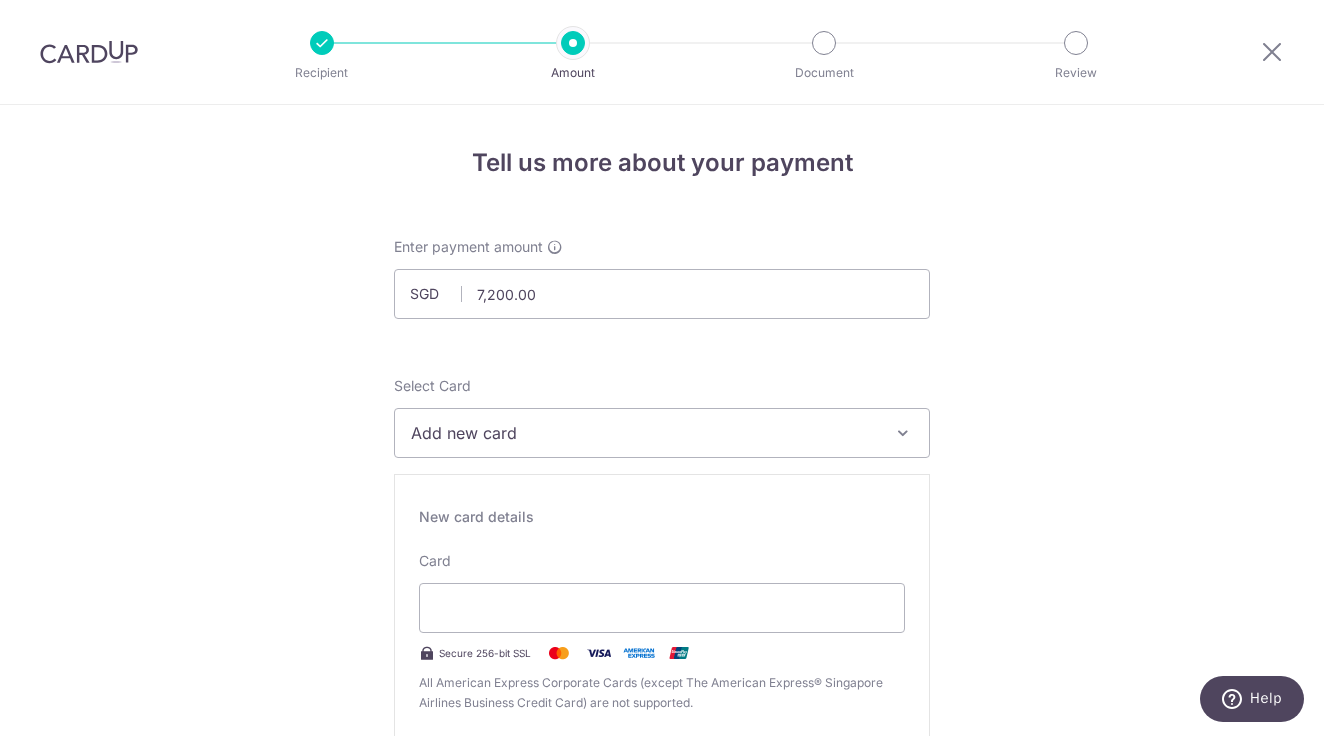 click on "New card details
Card
Secure 256-bit SSL
All American Express Corporate Cards (except The American Express® Singapore Airlines Business Credit Card) are not supported.
First Name
[FIRST] [MIDDLE] [LAST]
Last Name
[LAST]
Select Billing Address
Select option
Add Billing Address
Add Card" at bounding box center [662, 761] 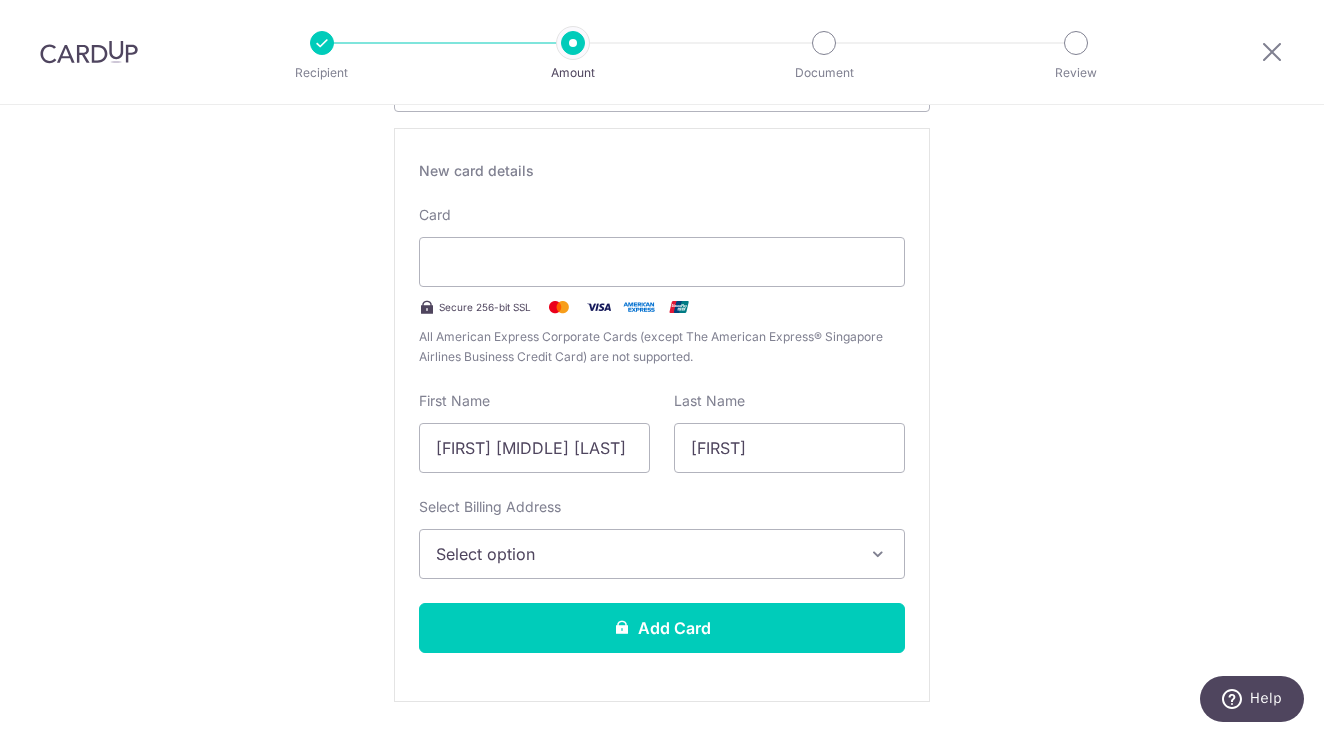 scroll, scrollTop: 362, scrollLeft: 0, axis: vertical 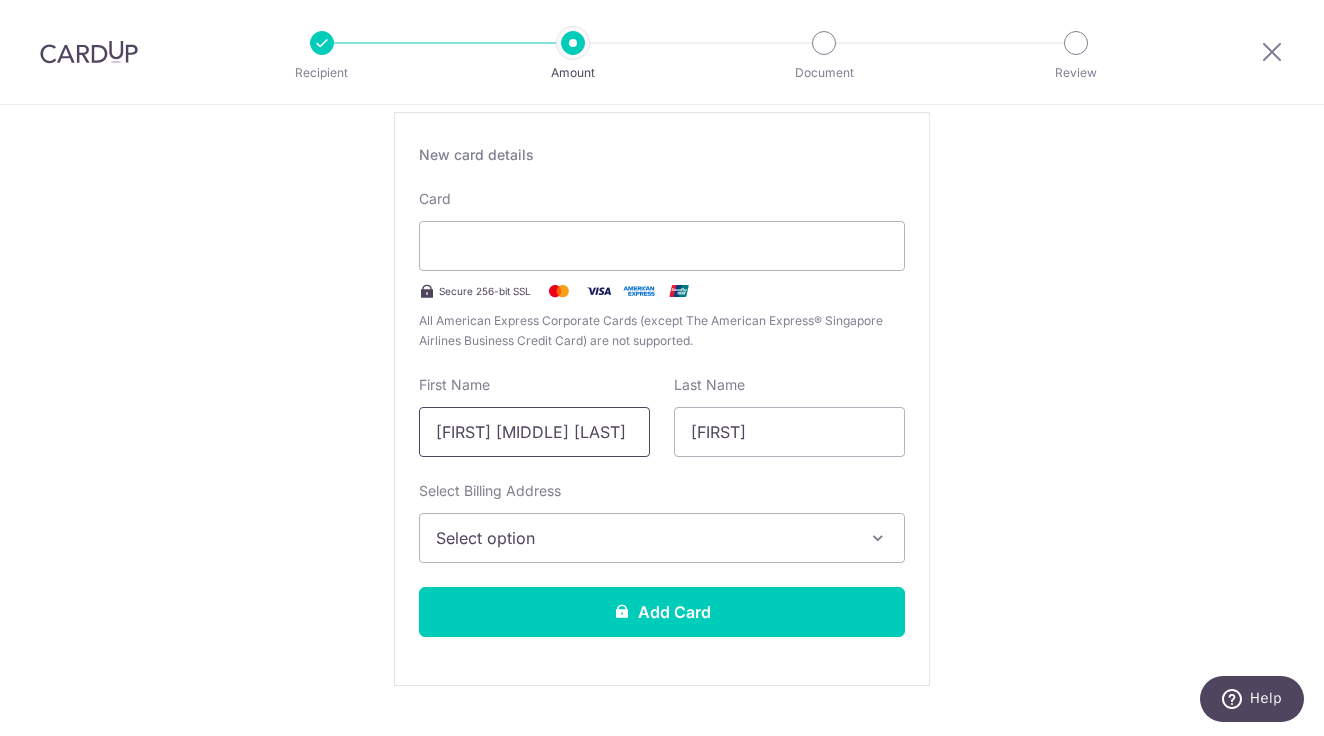 drag, startPoint x: 562, startPoint y: 429, endPoint x: 342, endPoint y: 428, distance: 220.00227 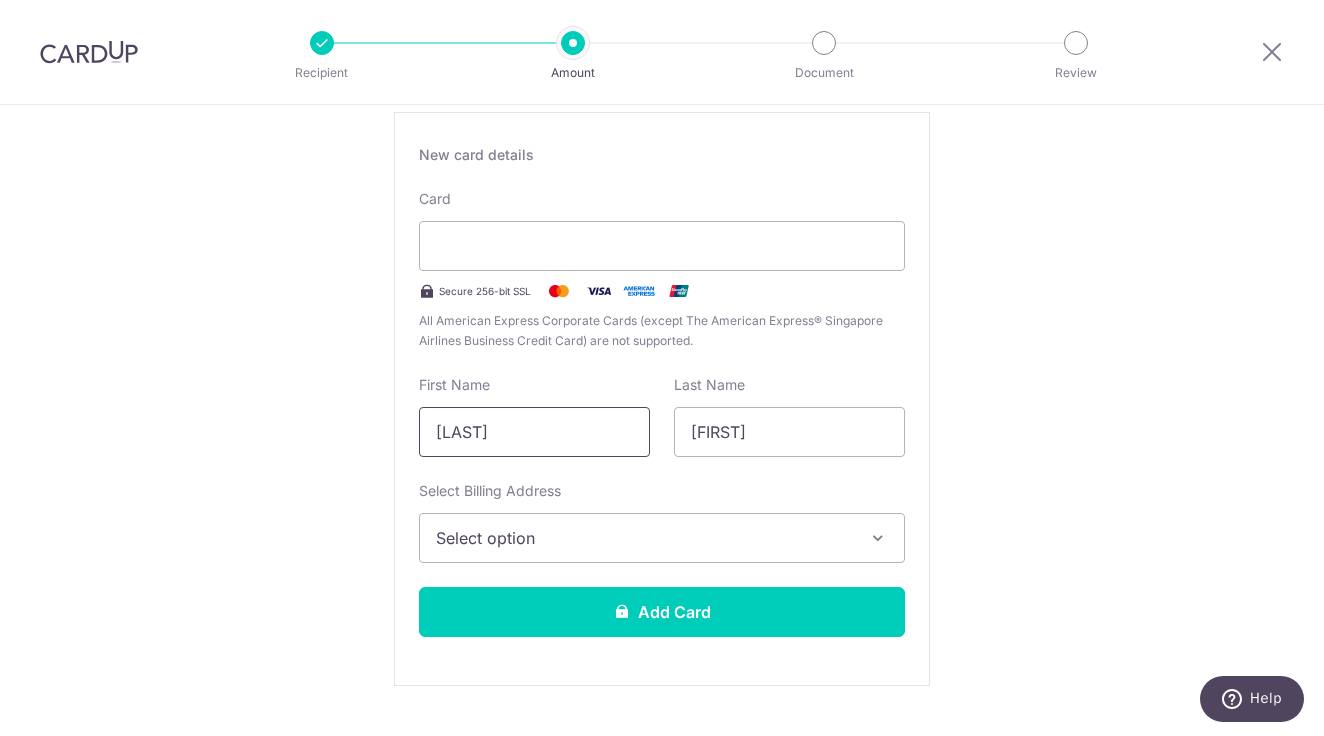 type on "[LAST]" 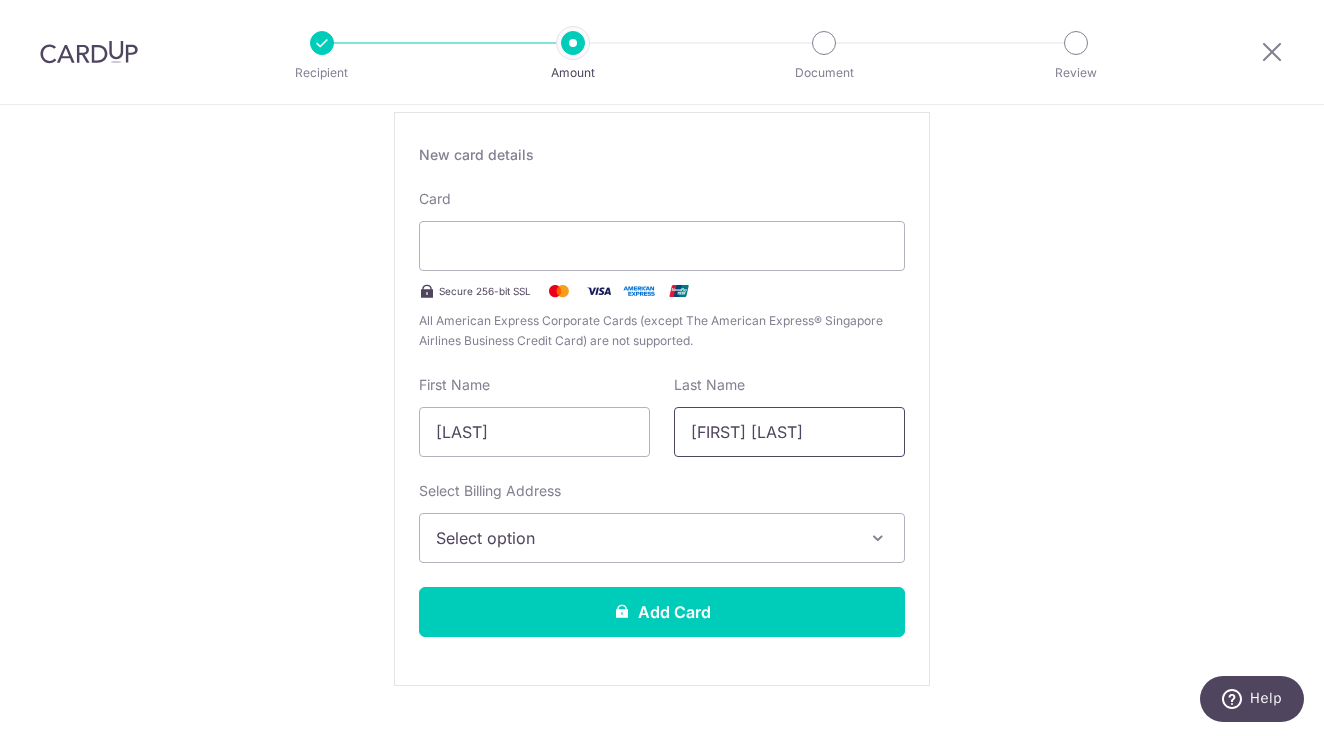type on "[FIRST] [LAST]" 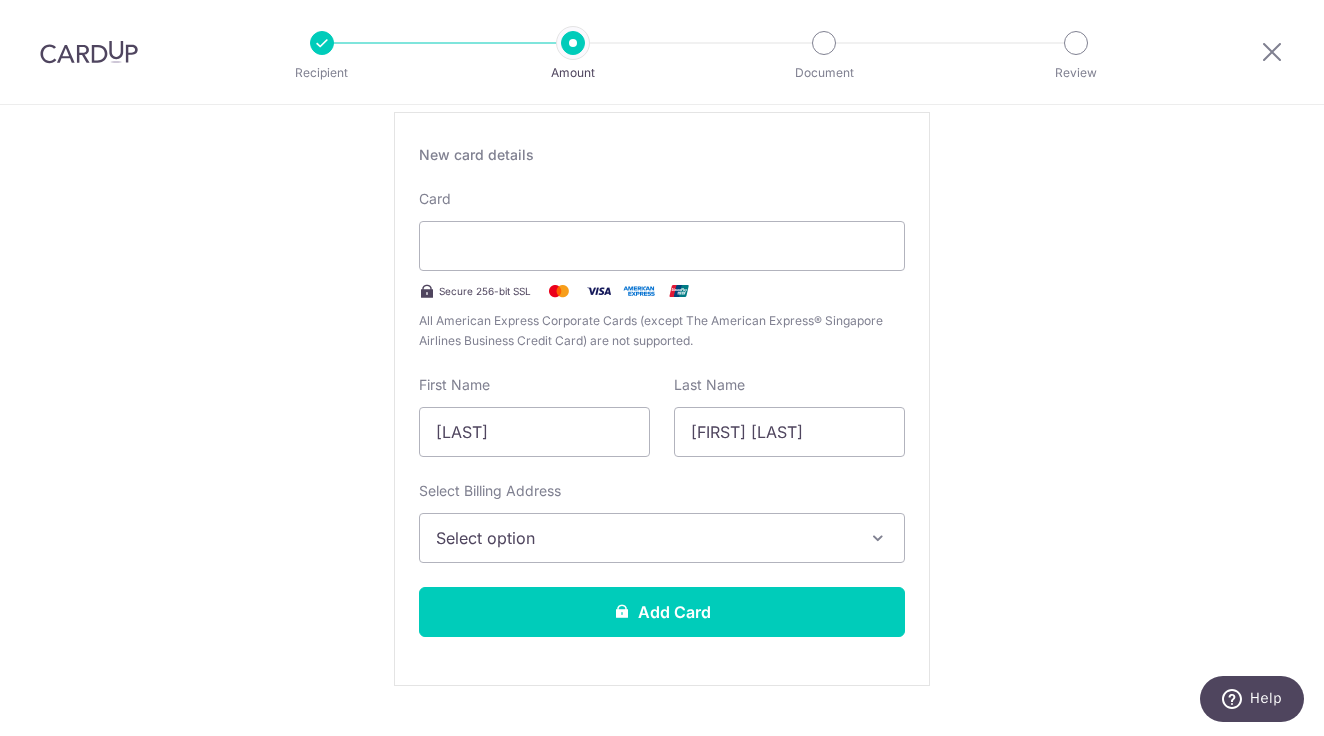 click on "Select option" at bounding box center [662, 538] 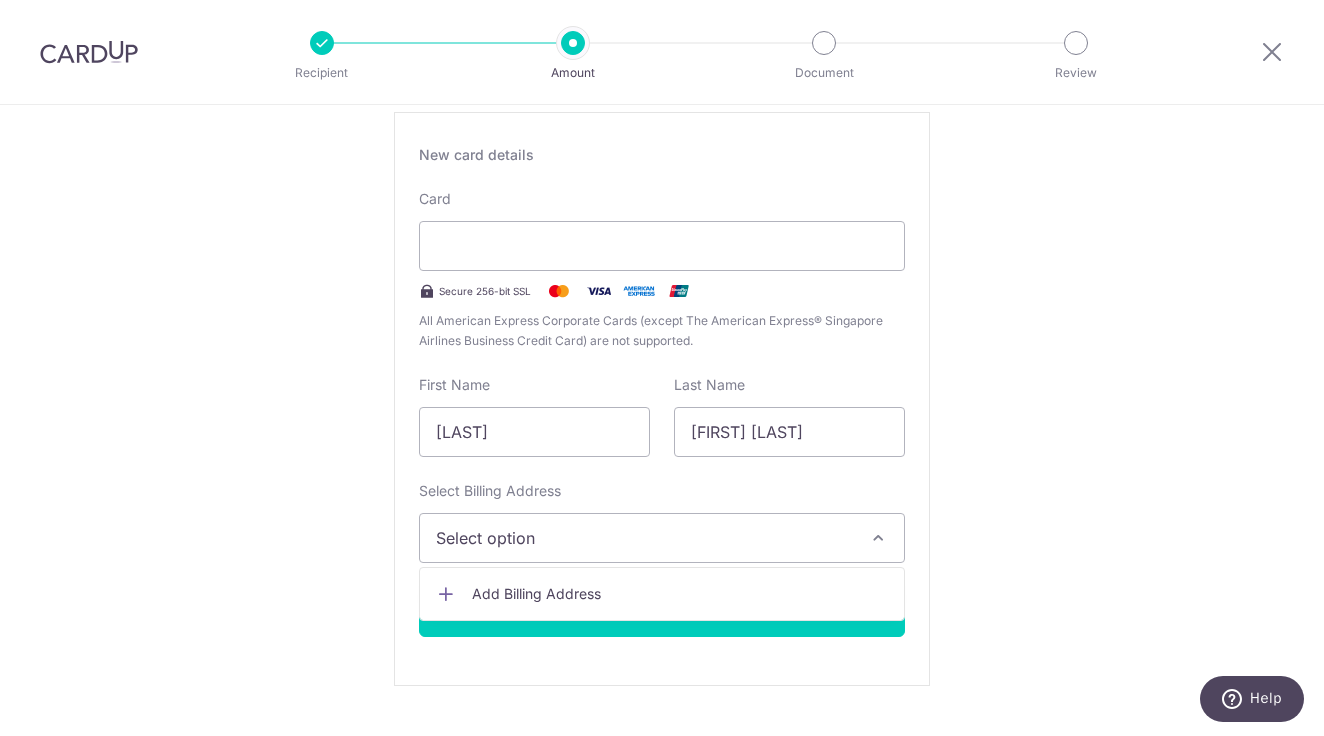 click on "Add Billing Address" at bounding box center (680, 594) 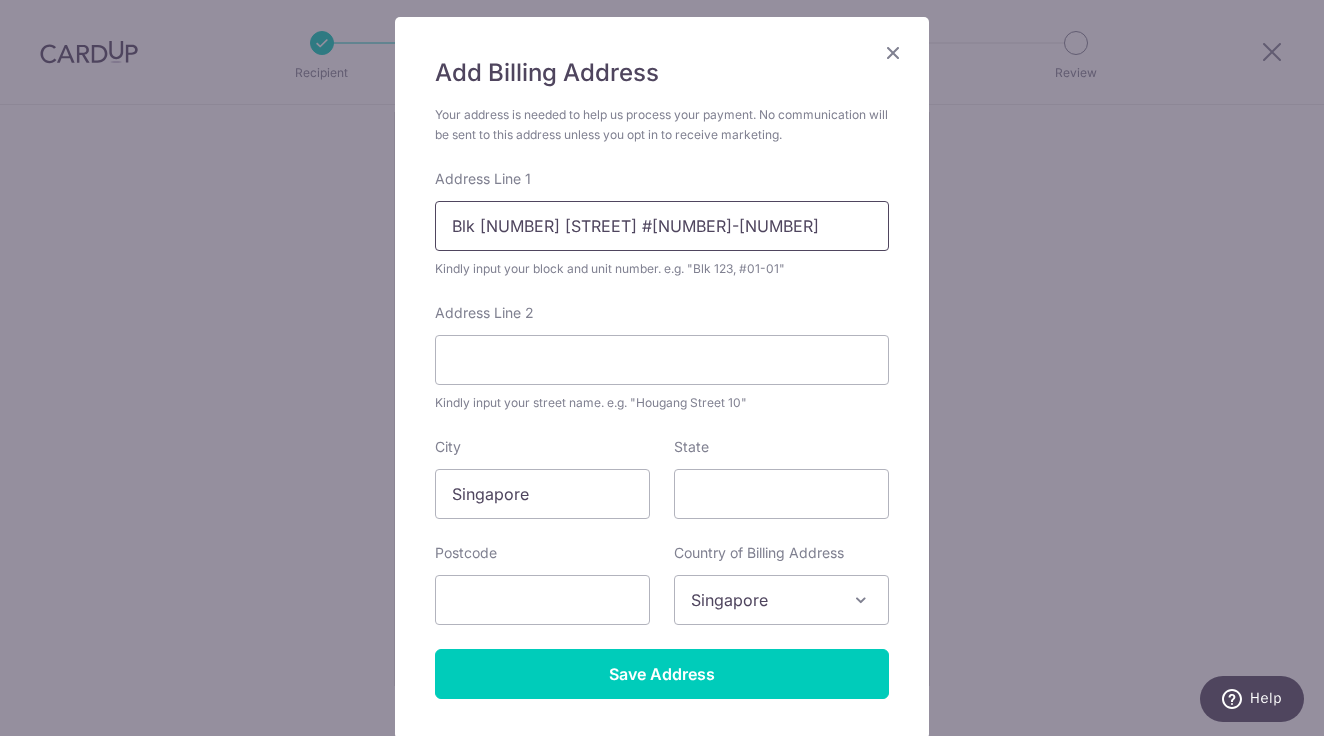 scroll, scrollTop: 176, scrollLeft: 0, axis: vertical 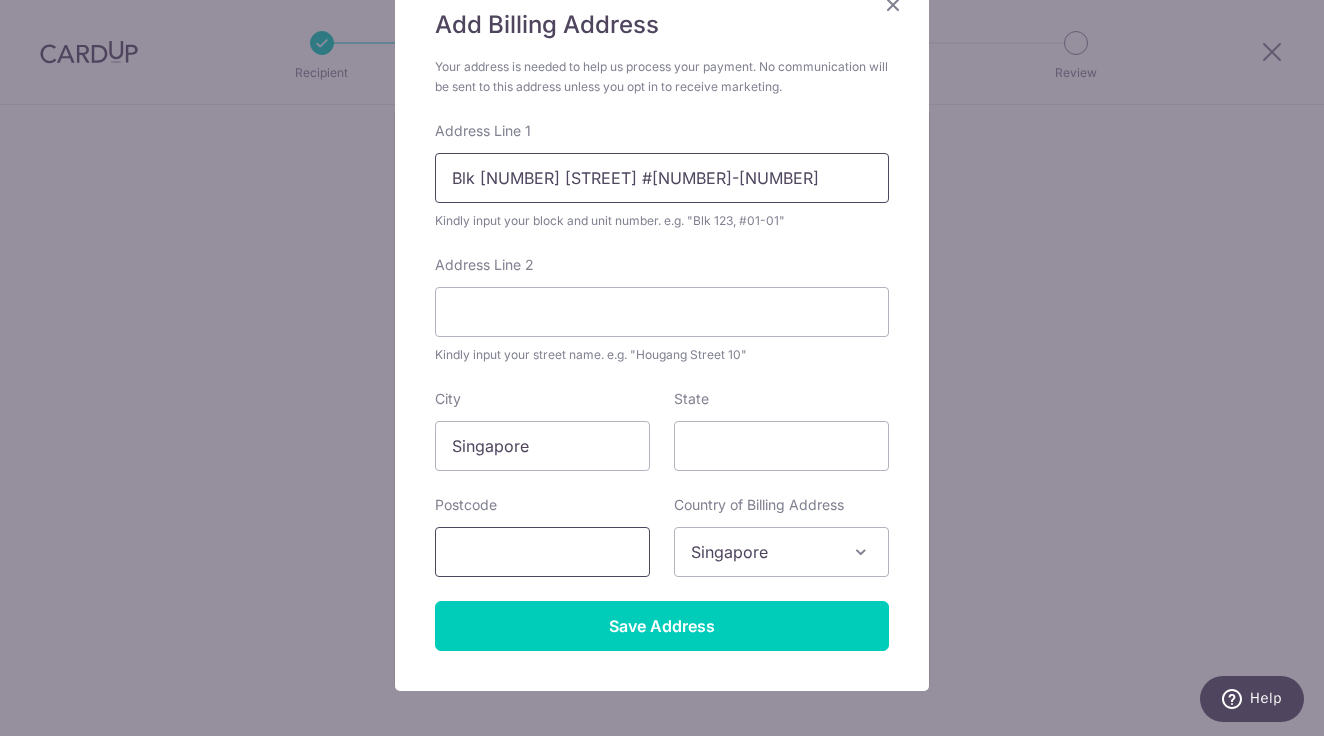 type on "Blk [NUMBER] [STREET] #[NUMBER]-[NUMBER]" 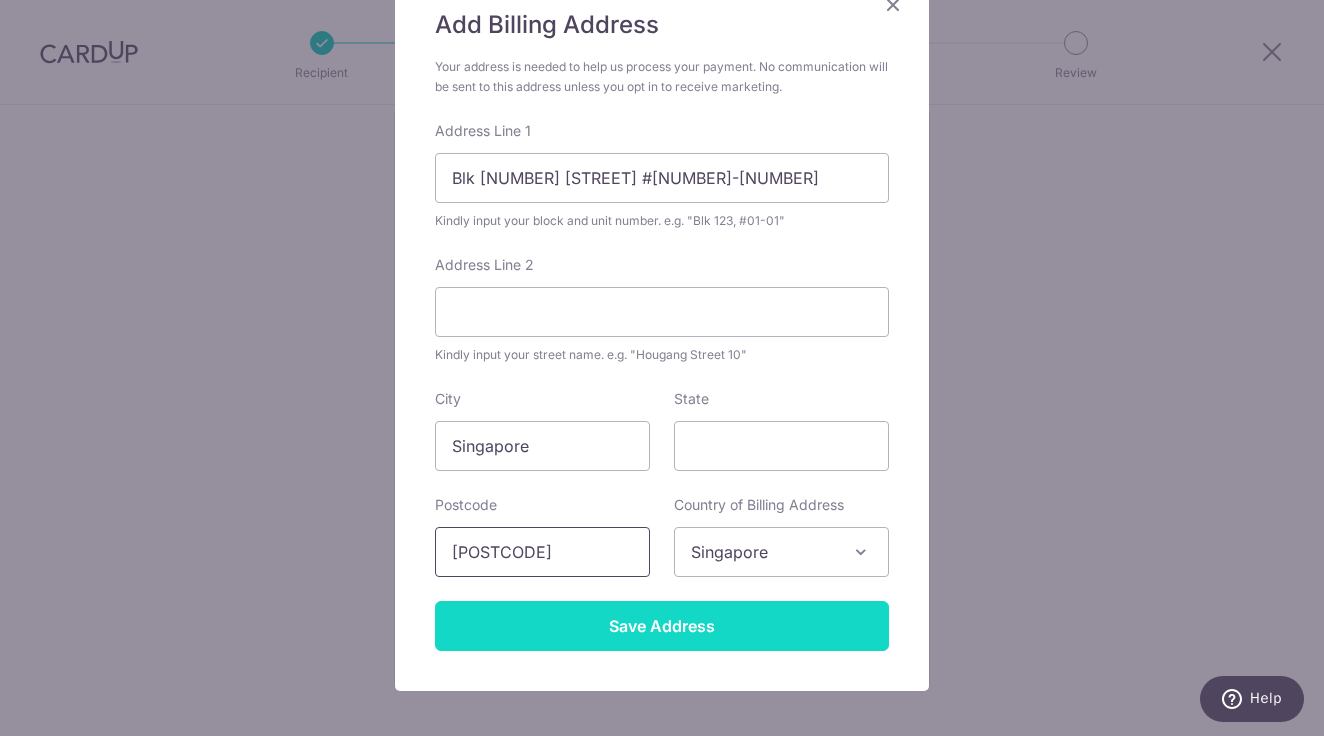 type on "[POSTCODE]" 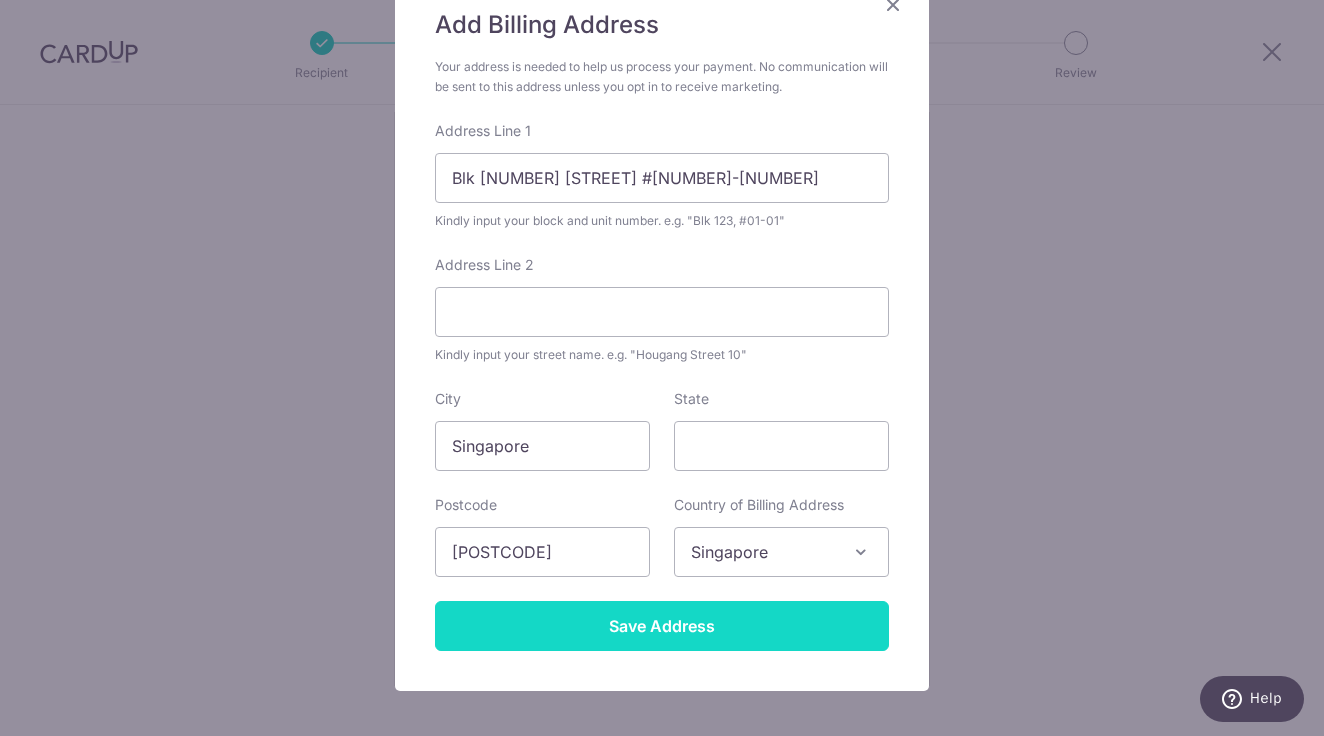 click on "Save Address" at bounding box center [662, 626] 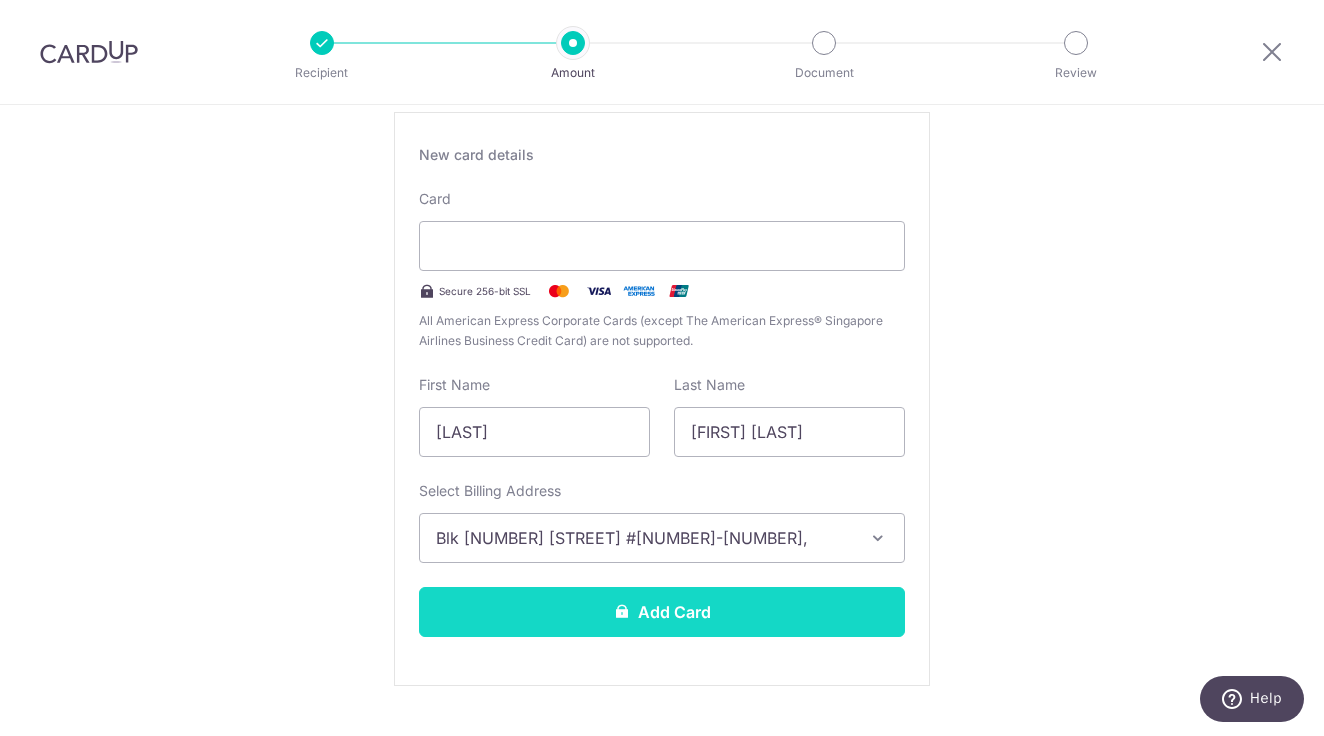 click on "Add Card" at bounding box center (662, 612) 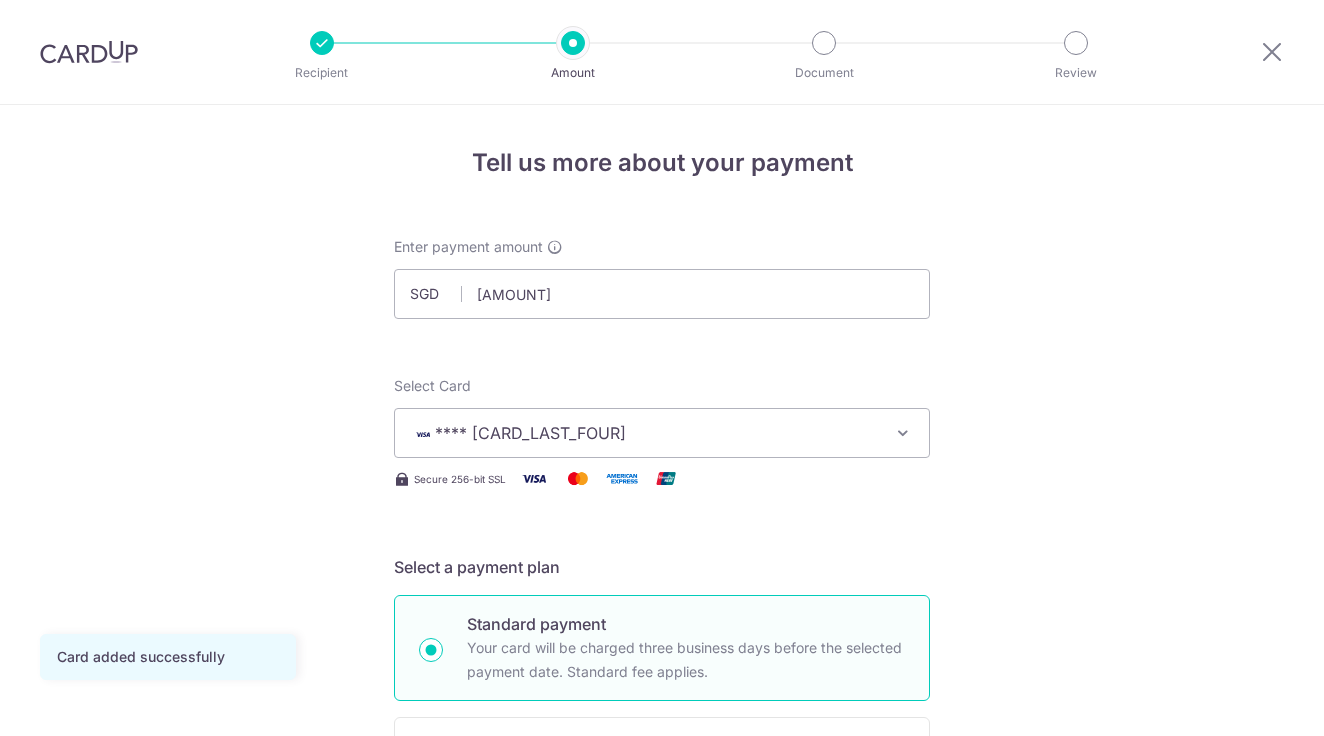 scroll, scrollTop: 0, scrollLeft: 0, axis: both 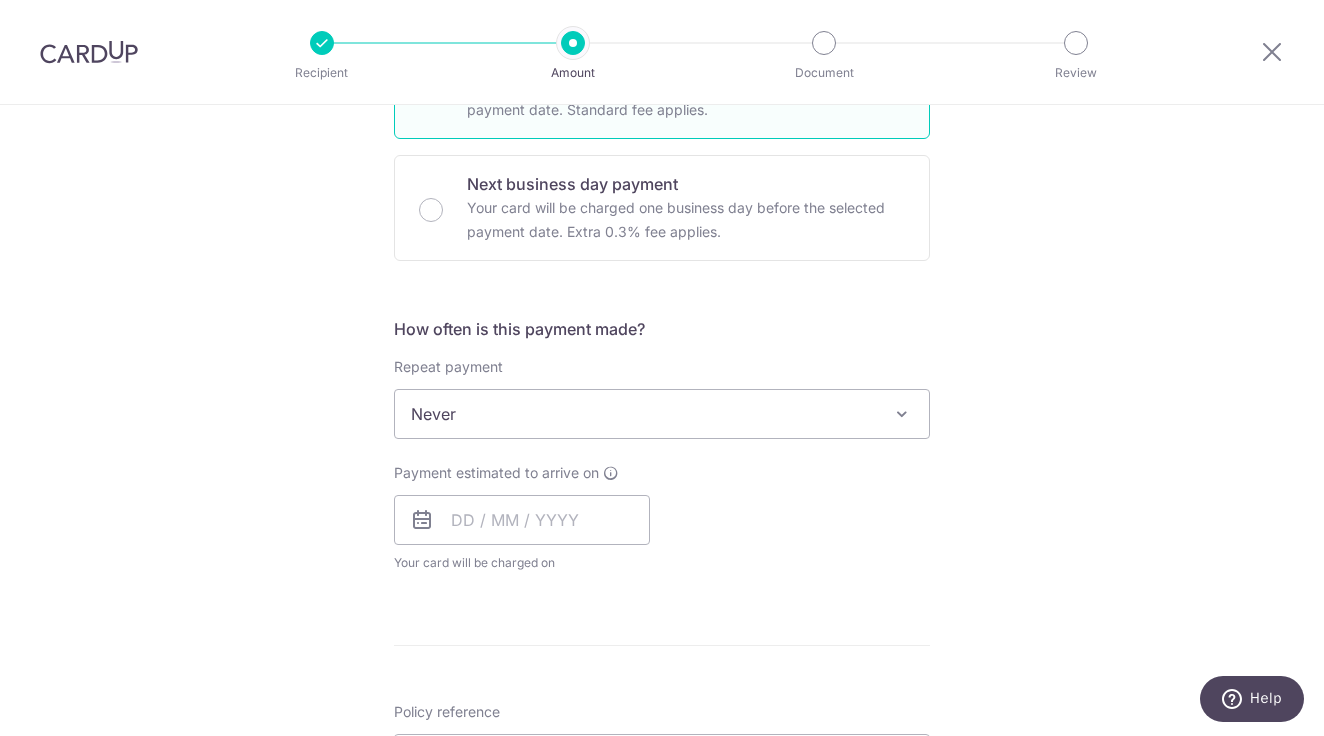 click on "Repeat payment
Never
Every week
Every month
Every quarter
Every half a year
Every year Never
To set up monthly income tax payments on CardUp, please ensure the following:     Keep GIRO active   First payment through GIRO   Limit of 11 months scheduling   Upload Notice of Assessment    For more details, refer to this guide:  CardUp Help - Monthly Income Tax Payments" at bounding box center [662, 398] 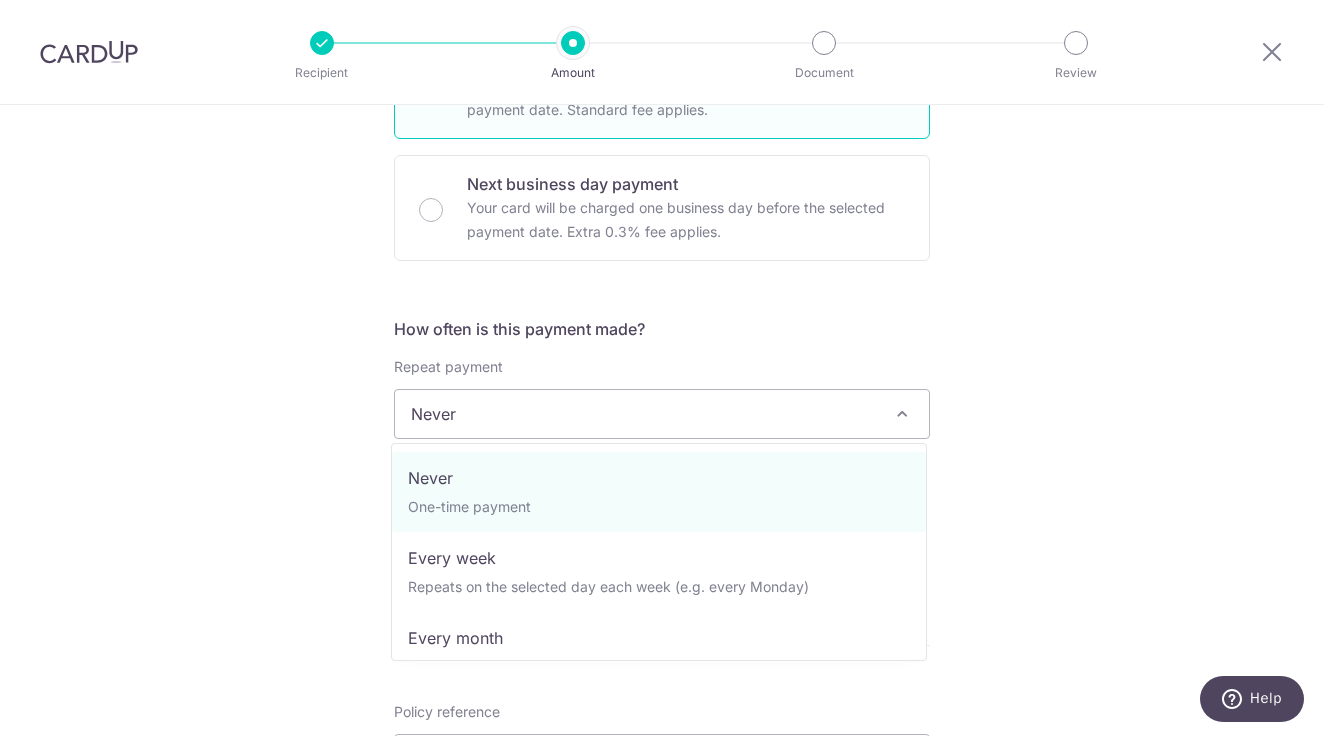 click on "Card added successfully
Card added successfully
Select Card
**** [CARD_LAST_FOUR]
Add credit card
Your Cards
**** [CARD_LAST_FOUR]
Secure 256-bit SSL
Text
New card details
Card
Secure 256-bit SSL" at bounding box center [662, 447] 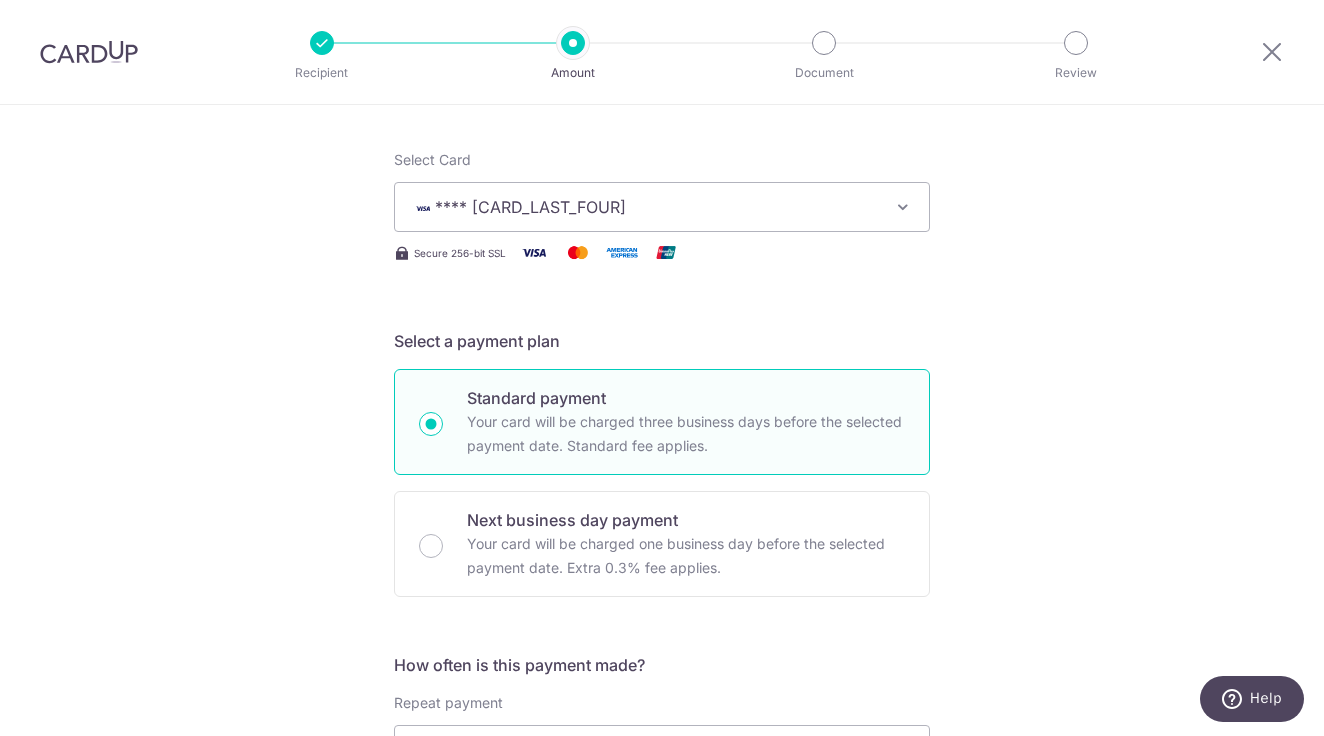scroll, scrollTop: 307, scrollLeft: 0, axis: vertical 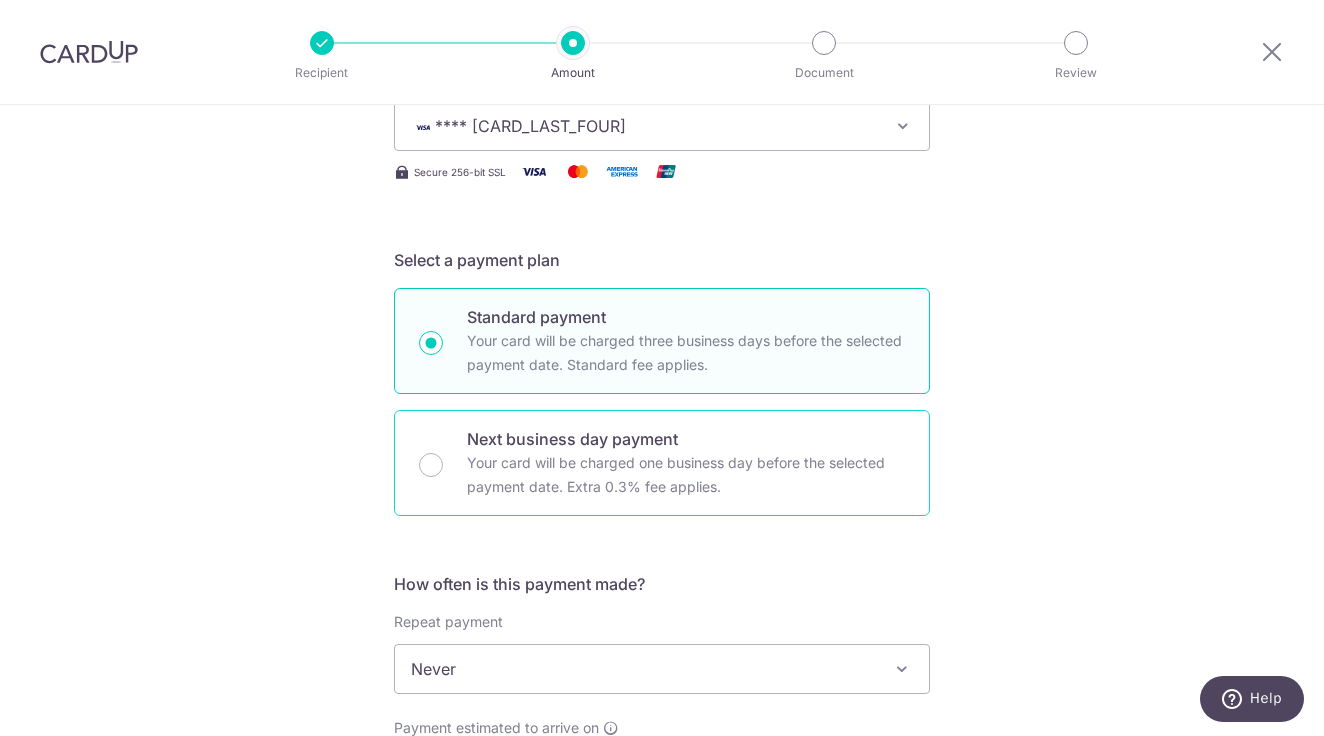 click on "Your card will be charged one business day before the selected payment date. Extra 0.3% fee applies." at bounding box center [686, 475] 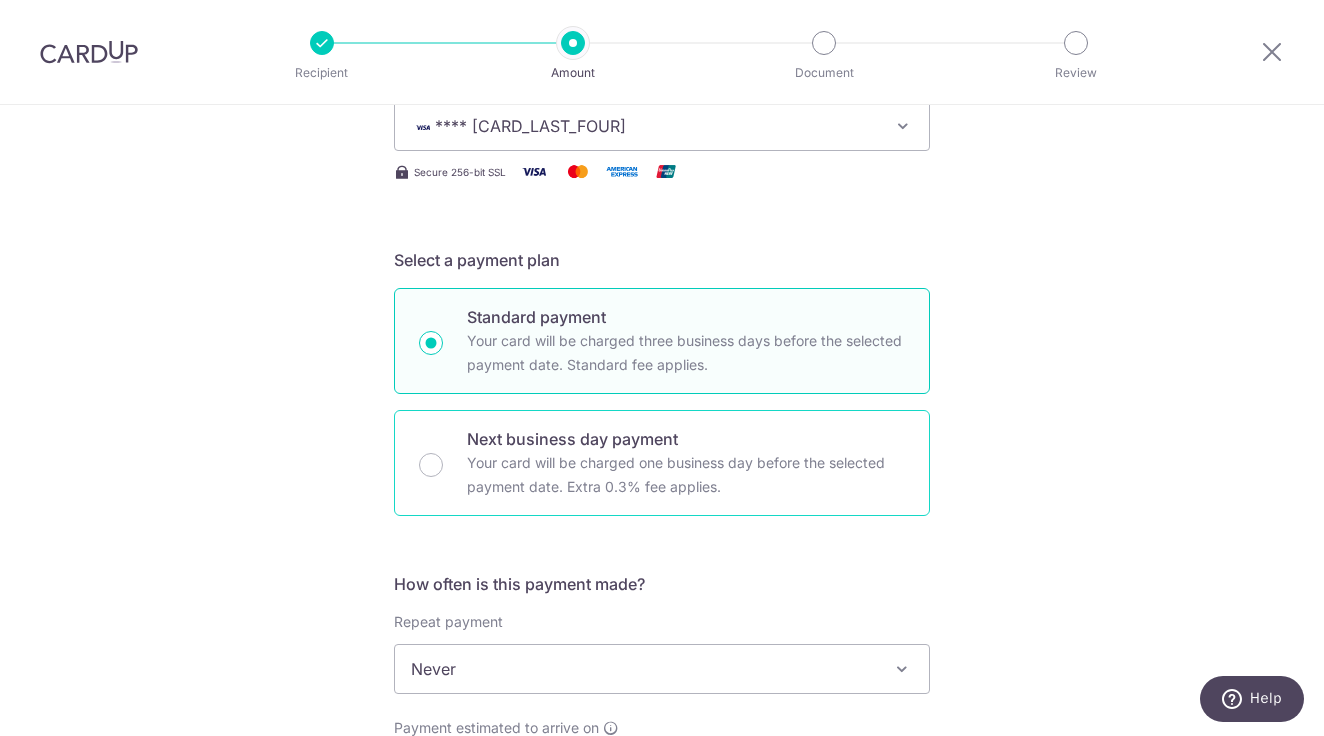 click on "Next business day payment
Your card will be charged one business day before the selected payment date. Extra 0.3% fee applies." at bounding box center (431, 465) 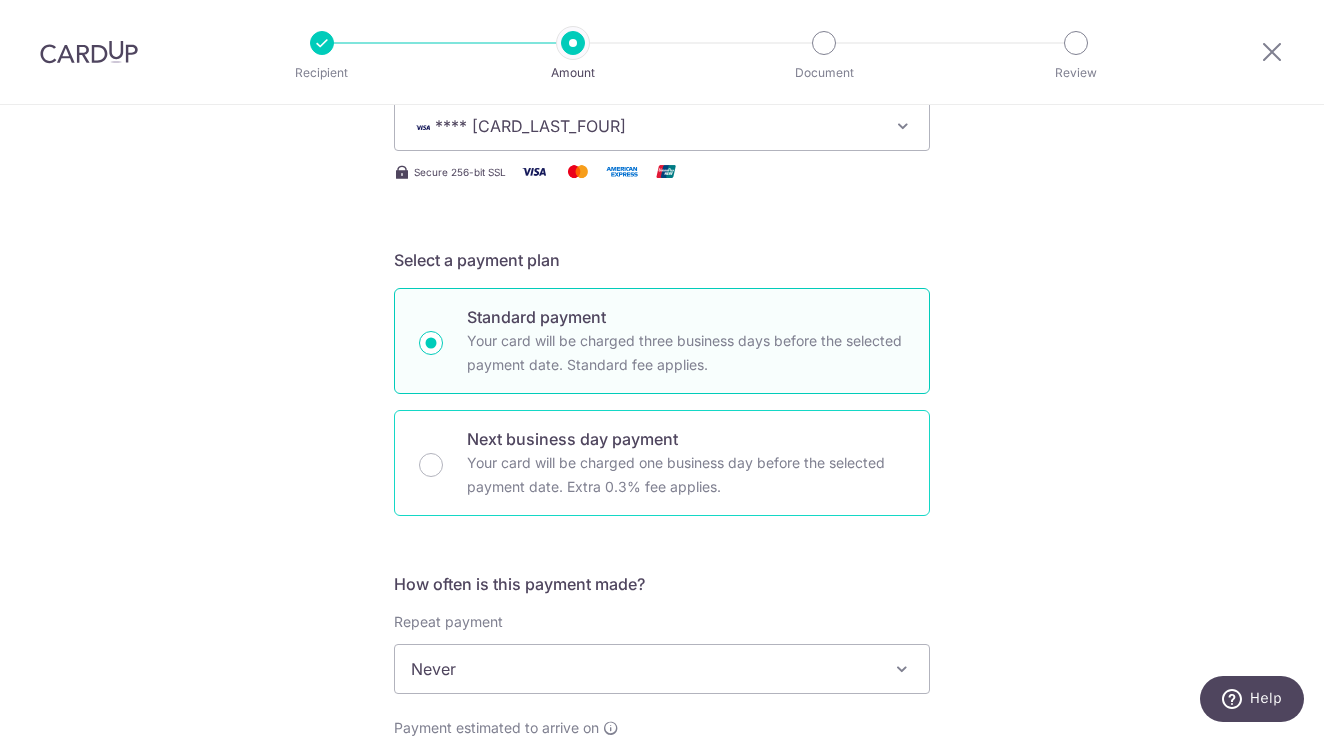 radio on "false" 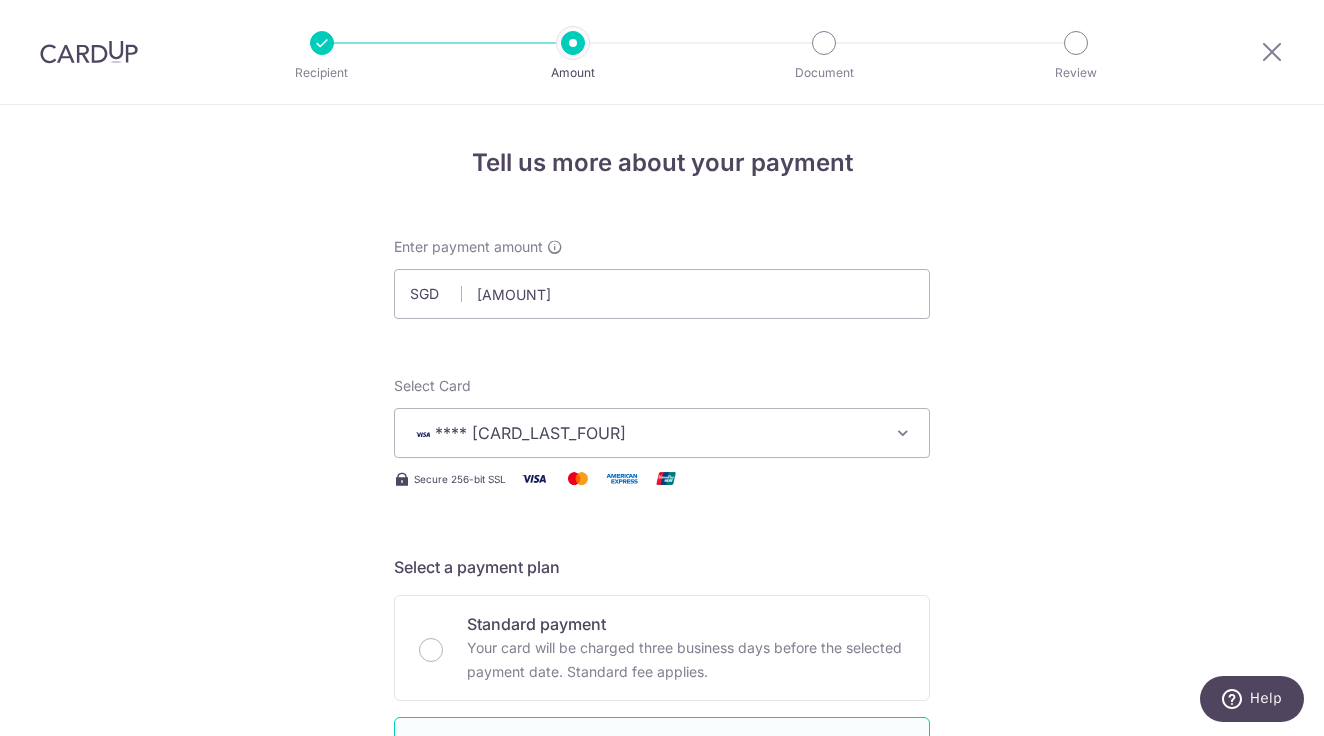 scroll, scrollTop: 0, scrollLeft: 0, axis: both 